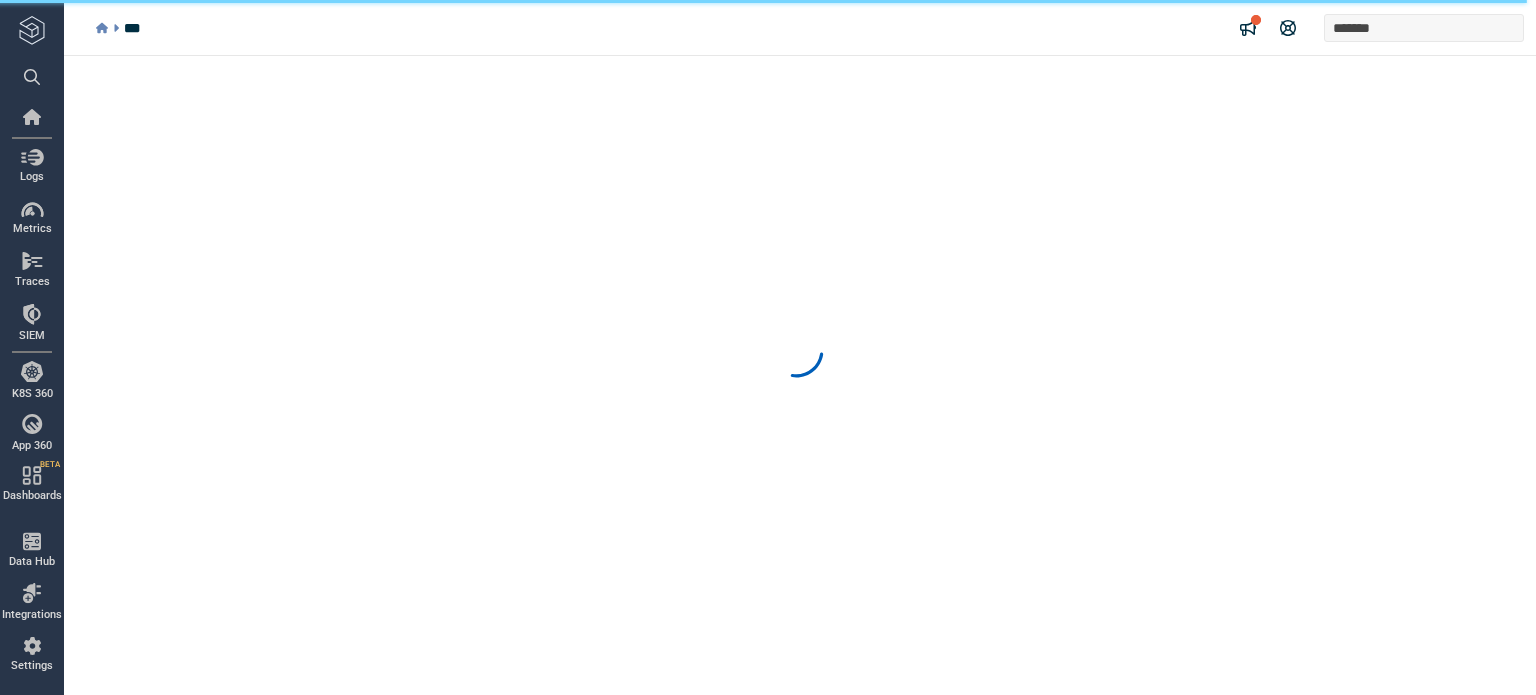 scroll, scrollTop: 0, scrollLeft: 0, axis: both 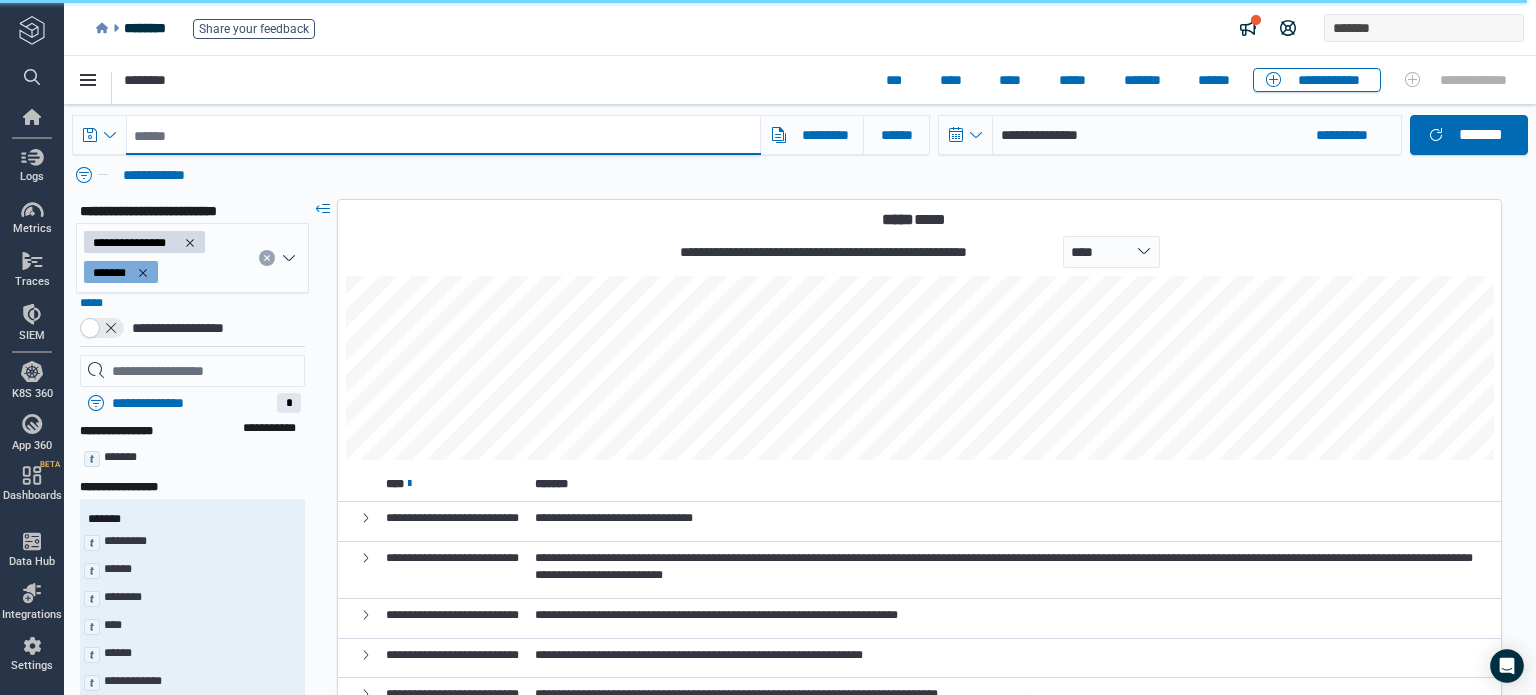 click at bounding box center (443, 135) 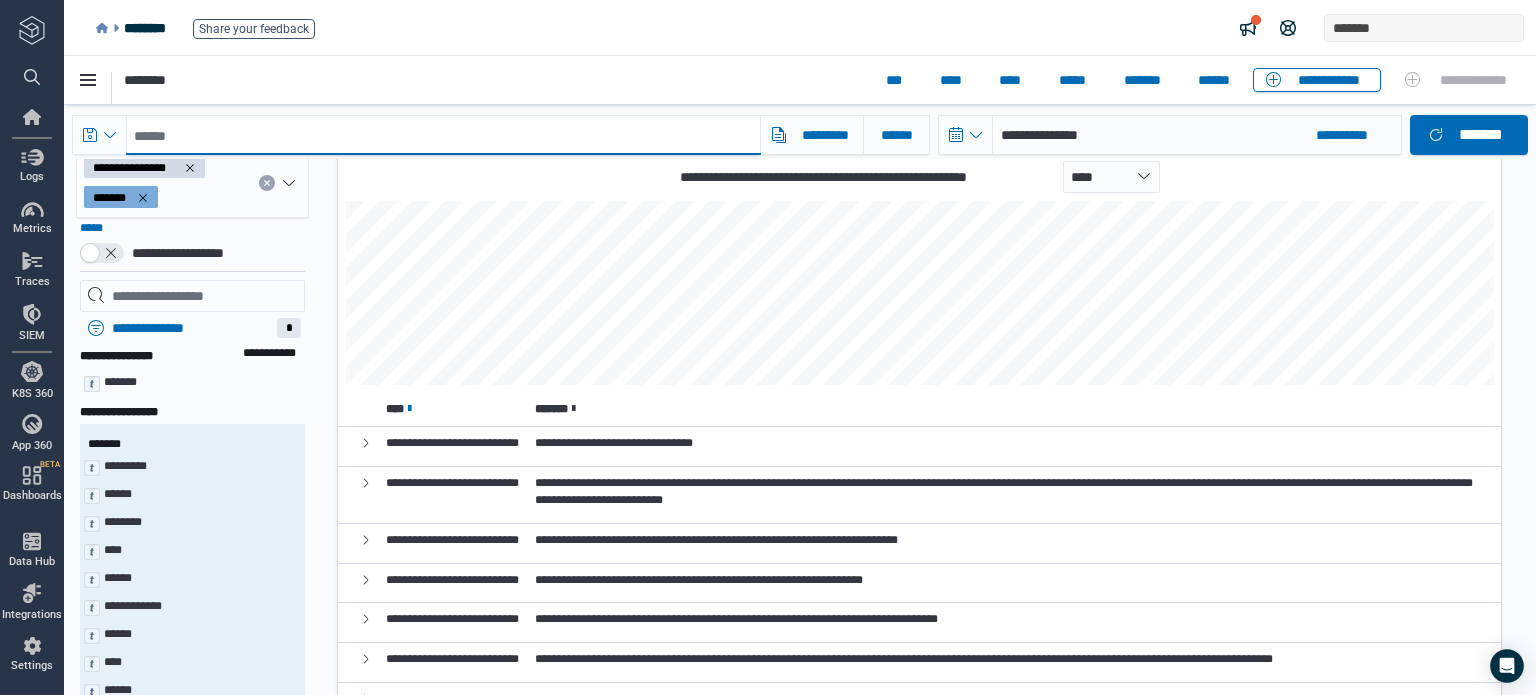 scroll, scrollTop: 0, scrollLeft: 0, axis: both 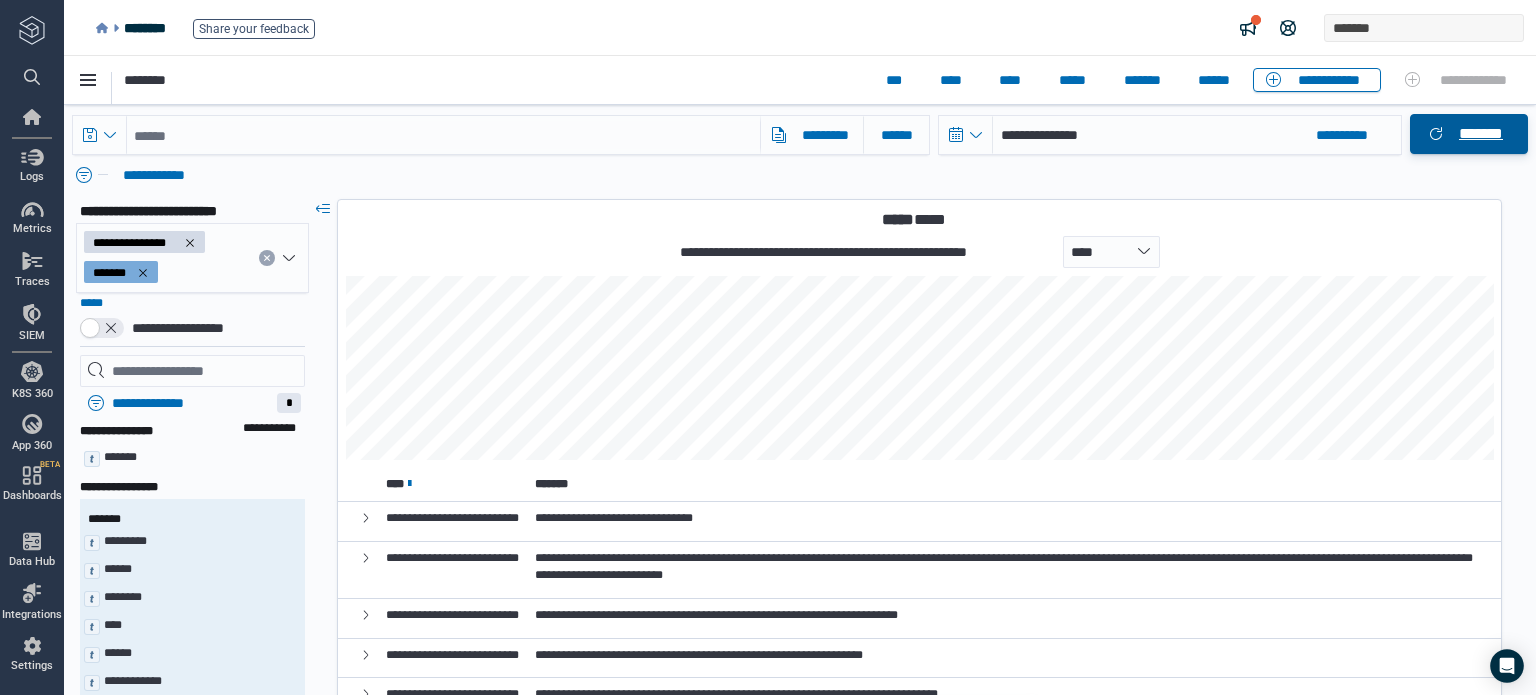 click on "*******" at bounding box center [1481, 134] 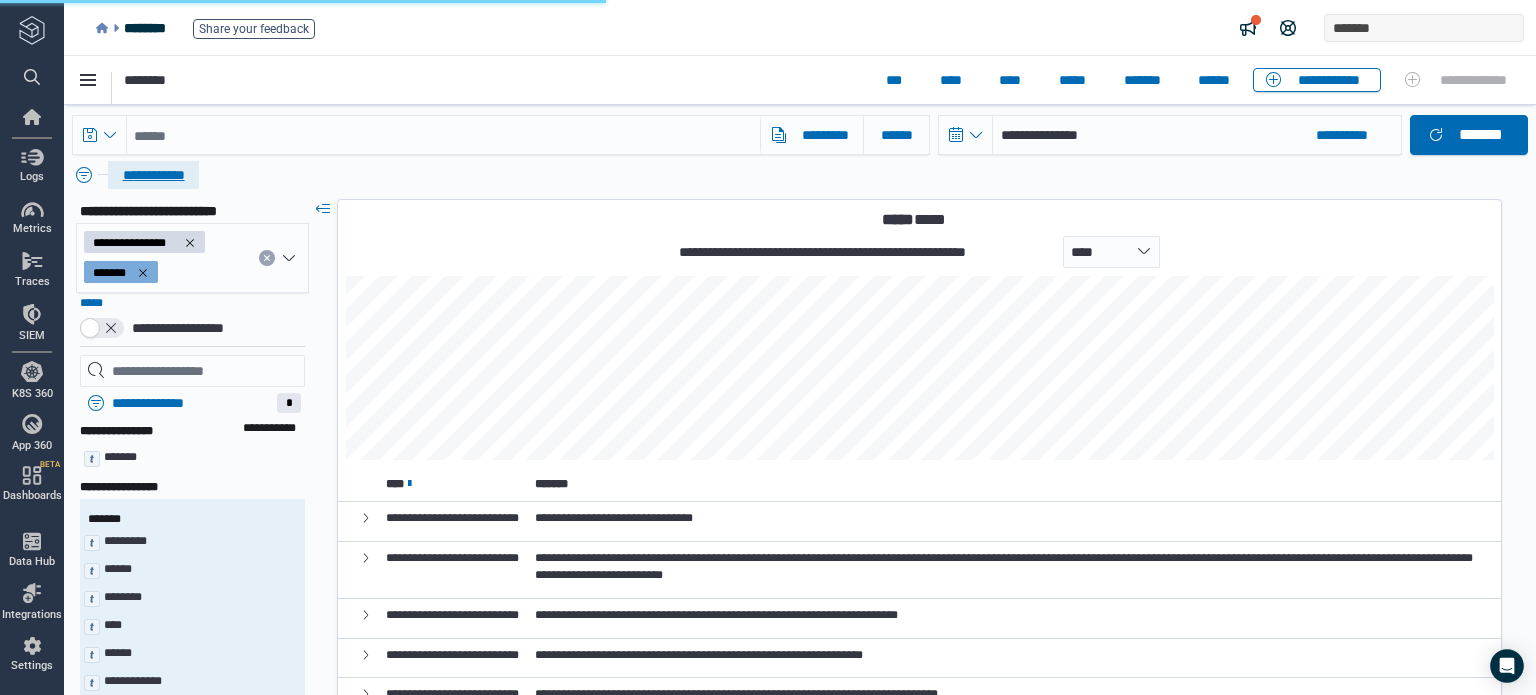 click on "**********" at bounding box center (153, 175) 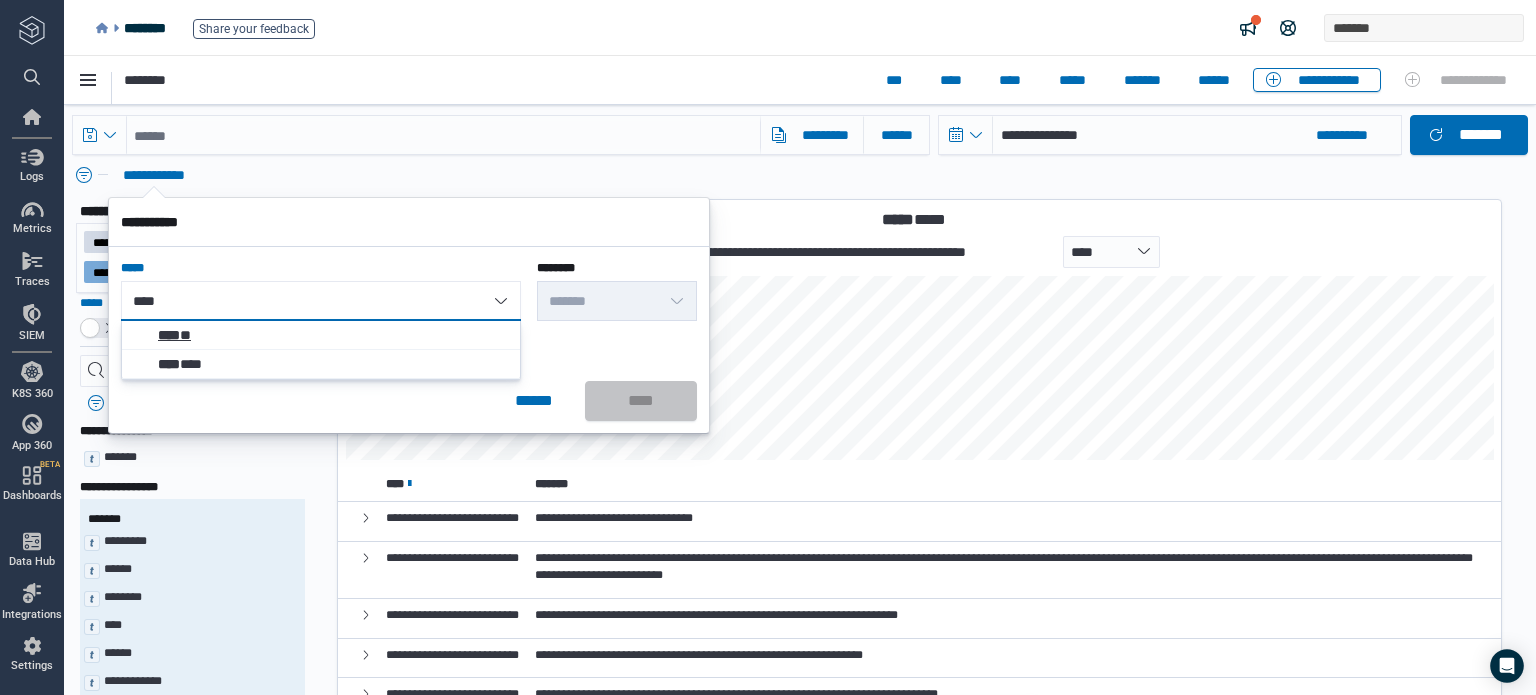 type on "****" 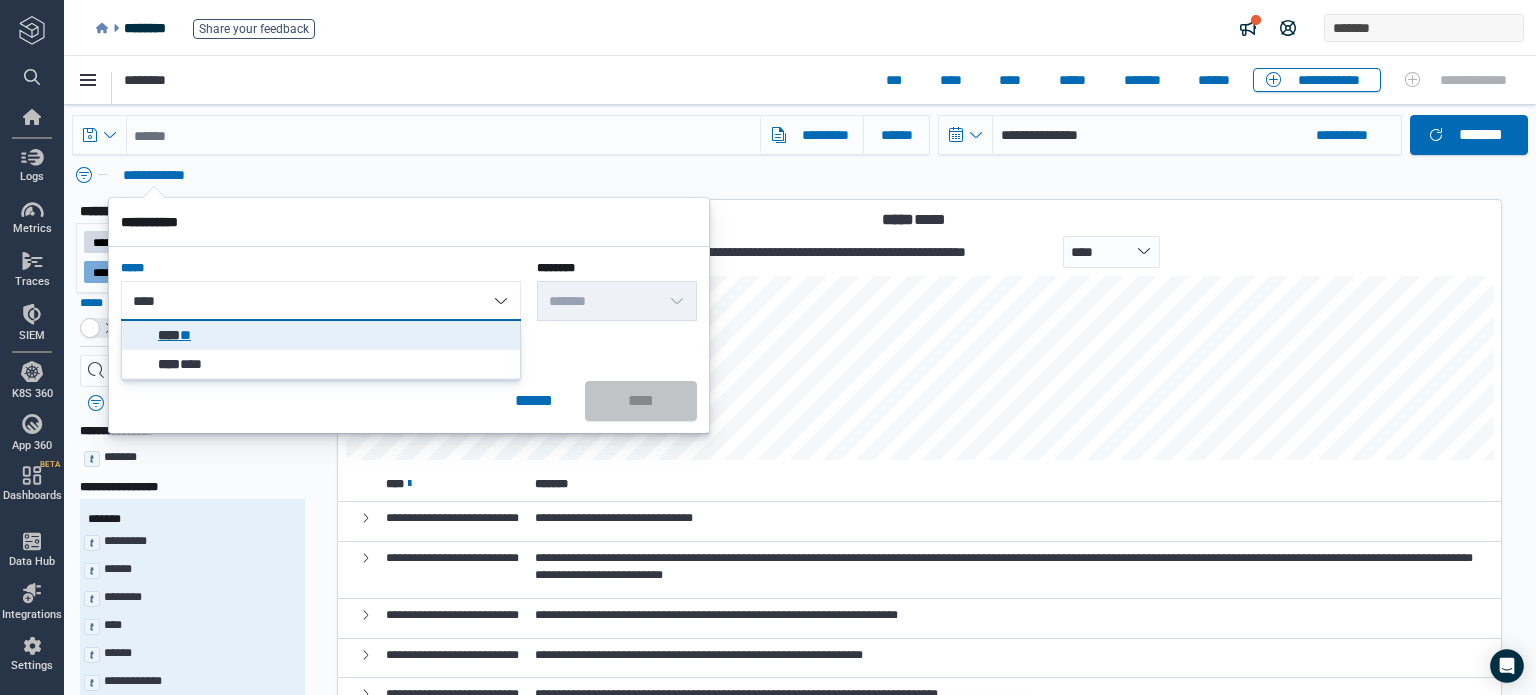 click on "****" 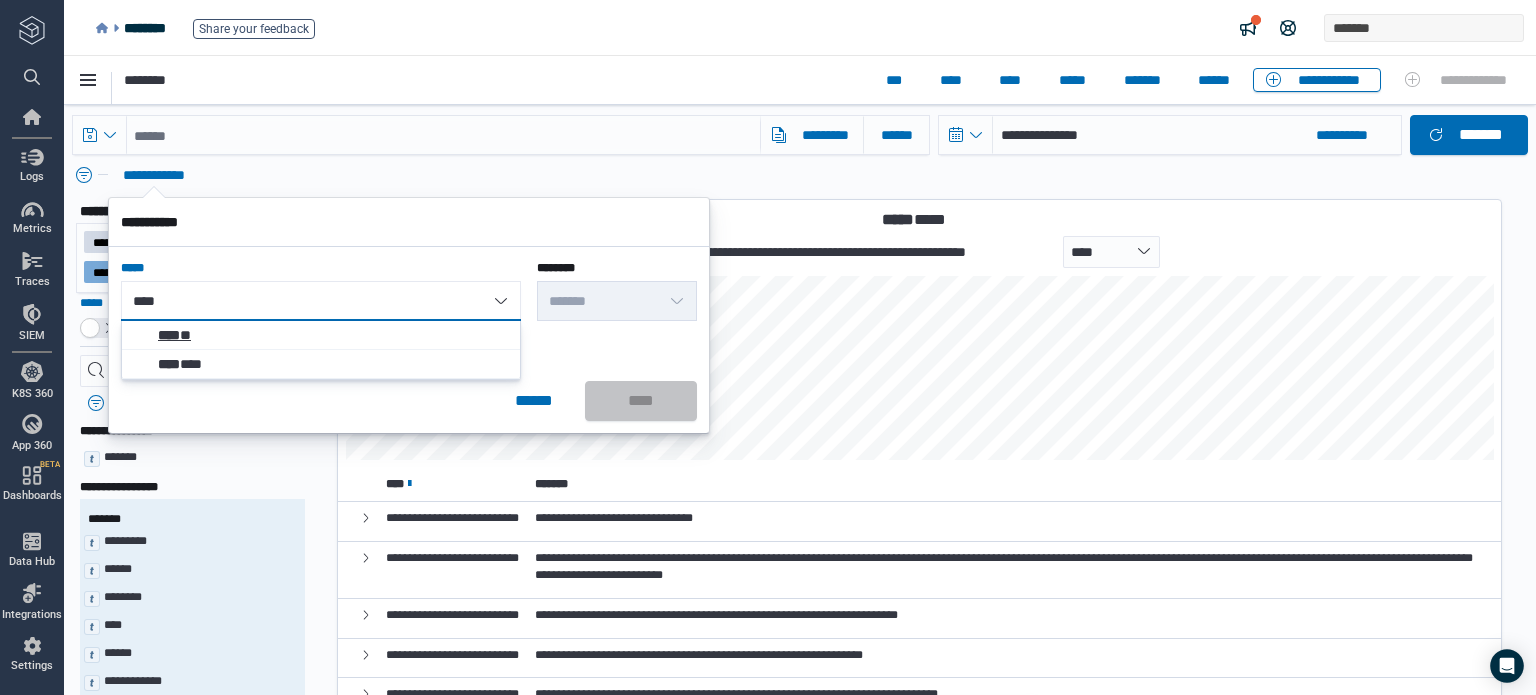 type 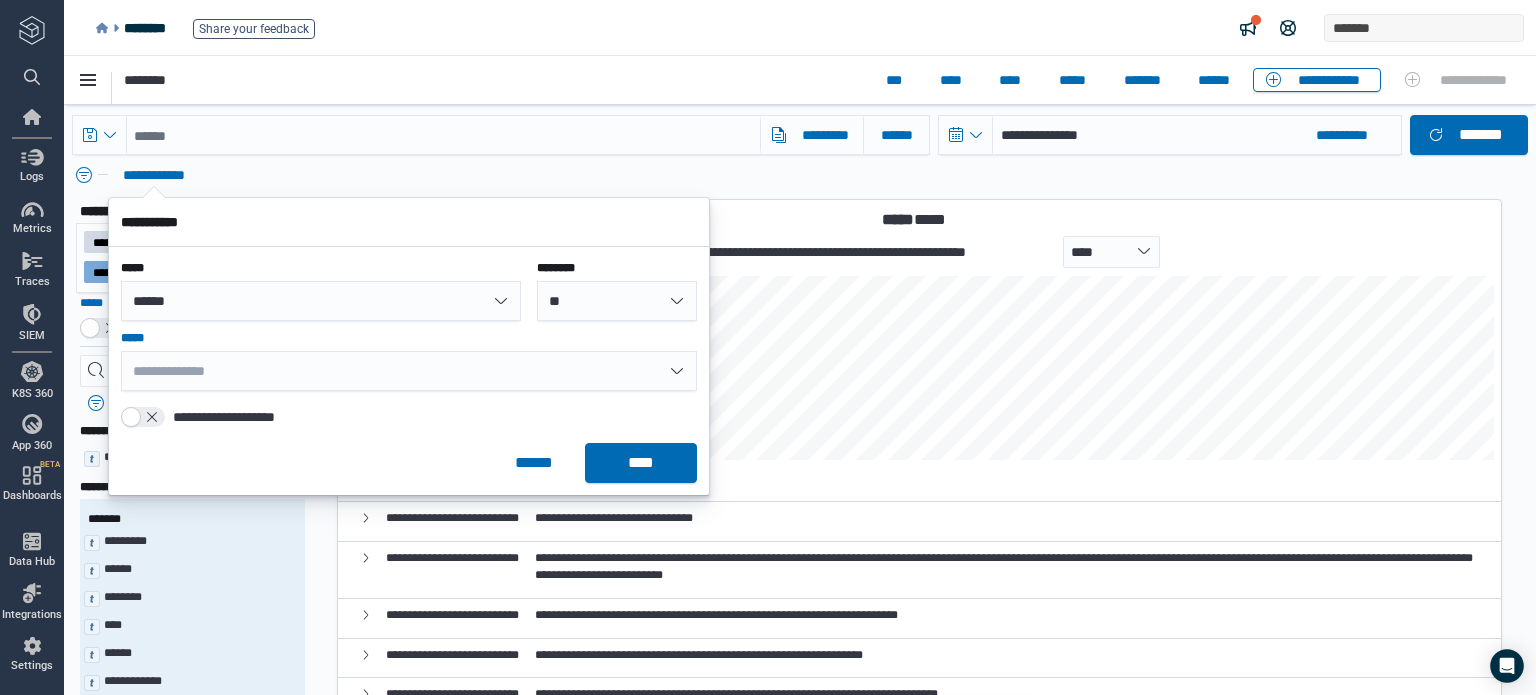 click on "**********" at bounding box center [409, 371] 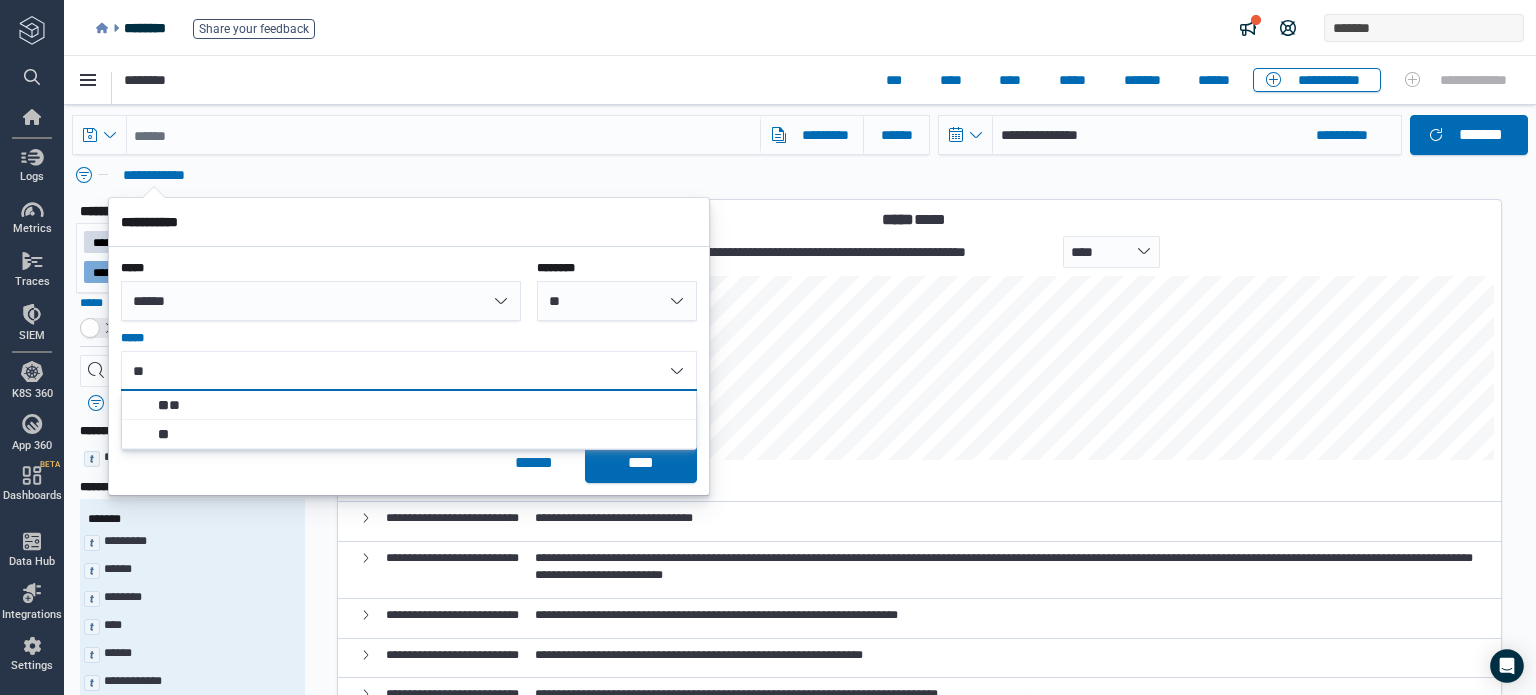 type on "**" 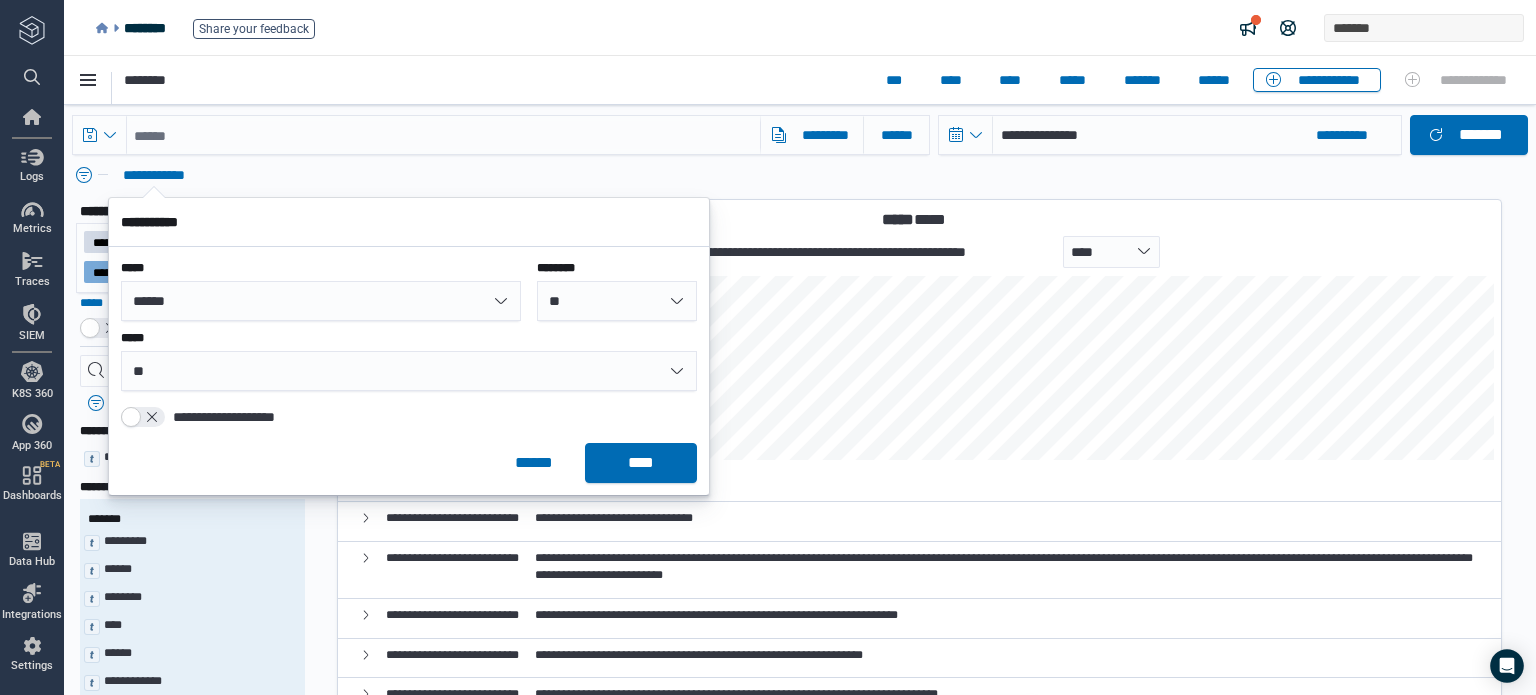 drag, startPoint x: 576, startPoint y: 27, endPoint x: 564, endPoint y: 52, distance: 27.730848 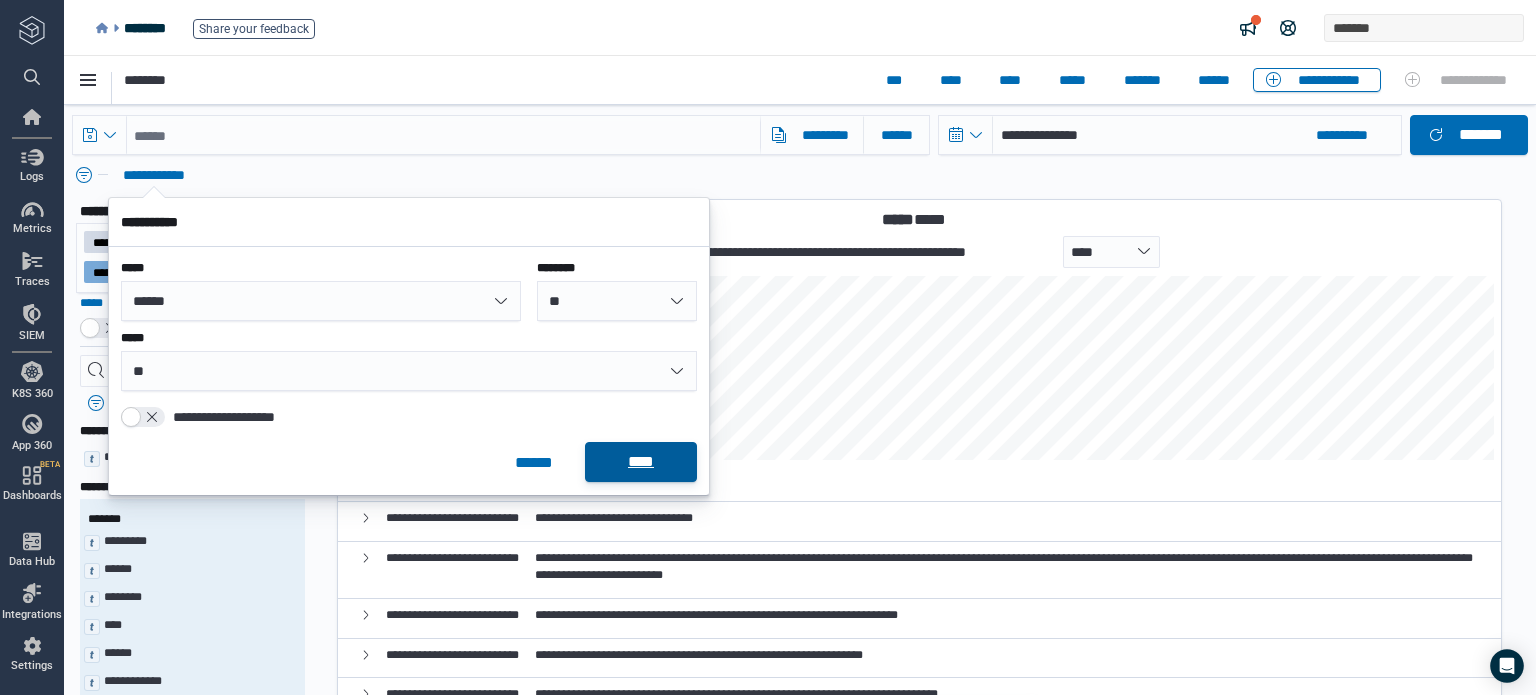 click on "****" at bounding box center (641, 462) 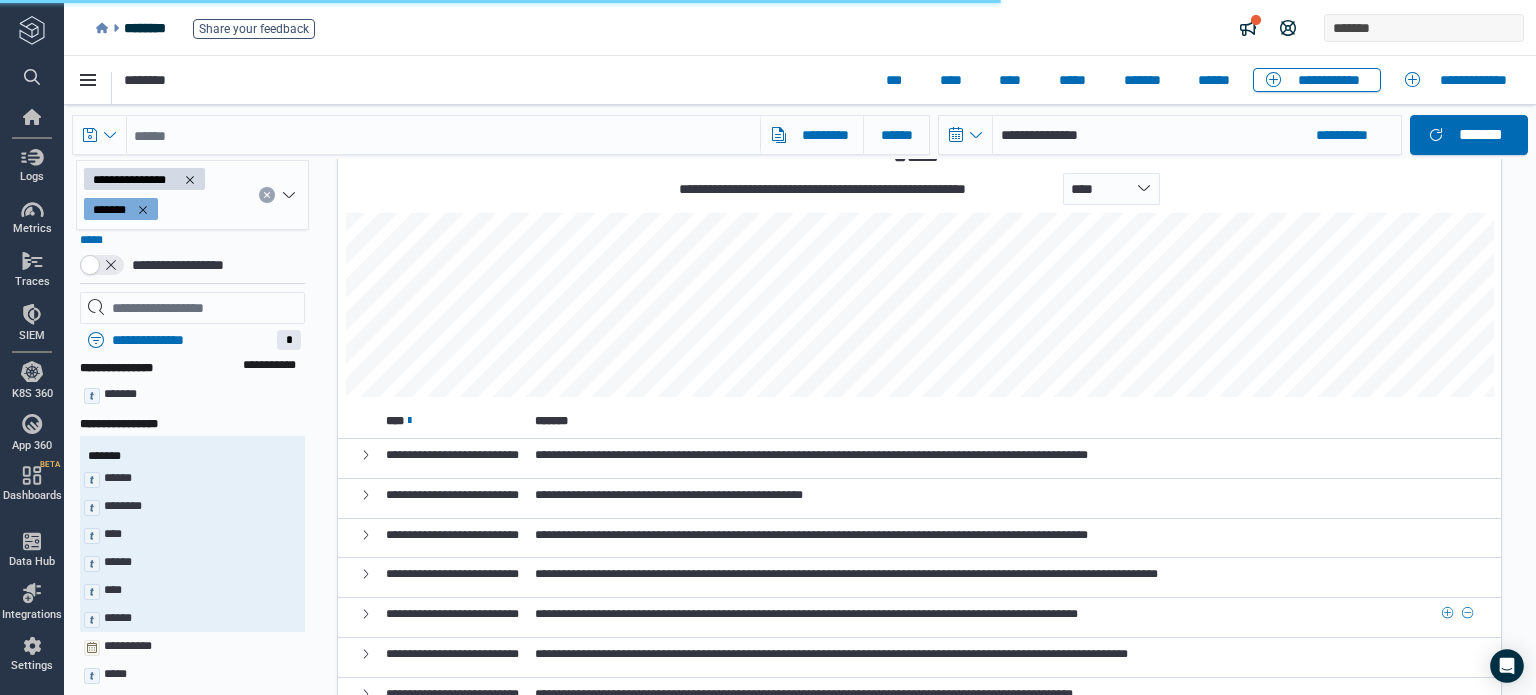 scroll, scrollTop: 100, scrollLeft: 0, axis: vertical 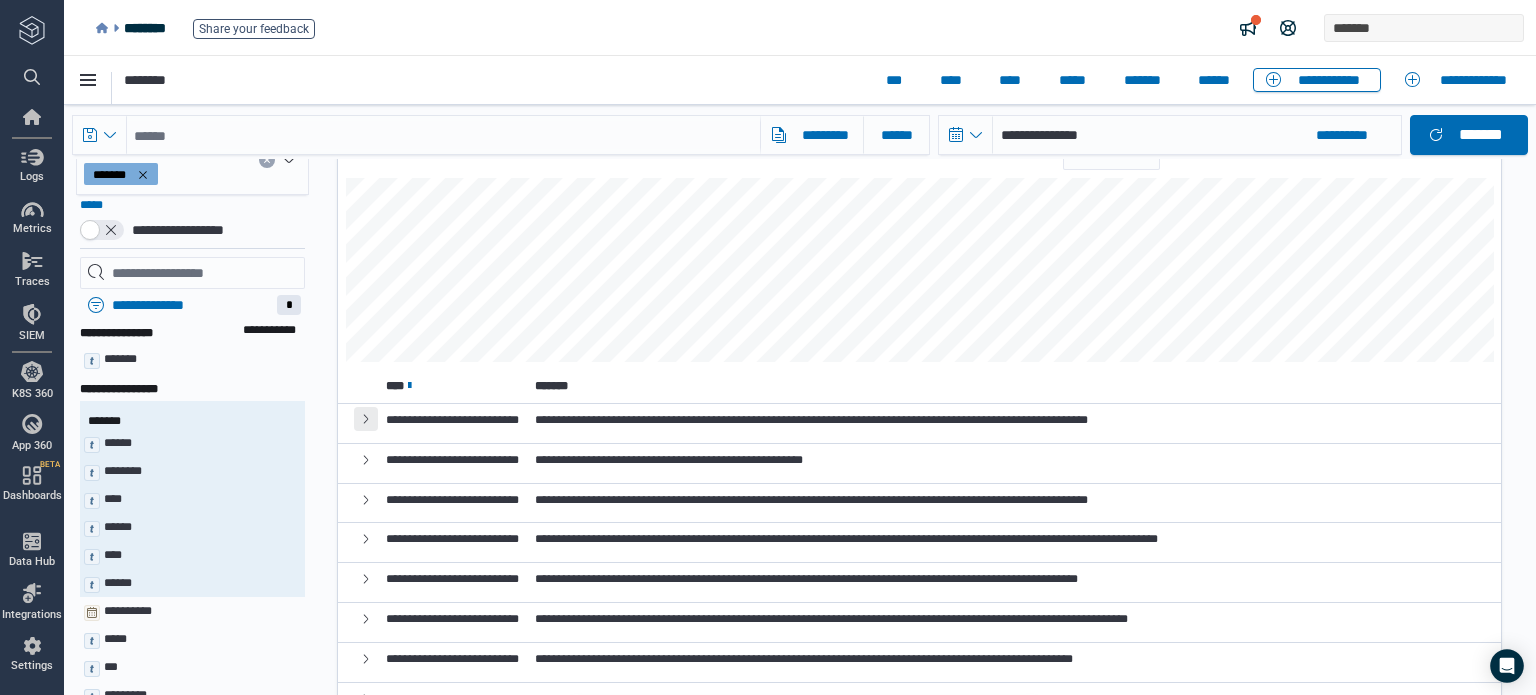 click 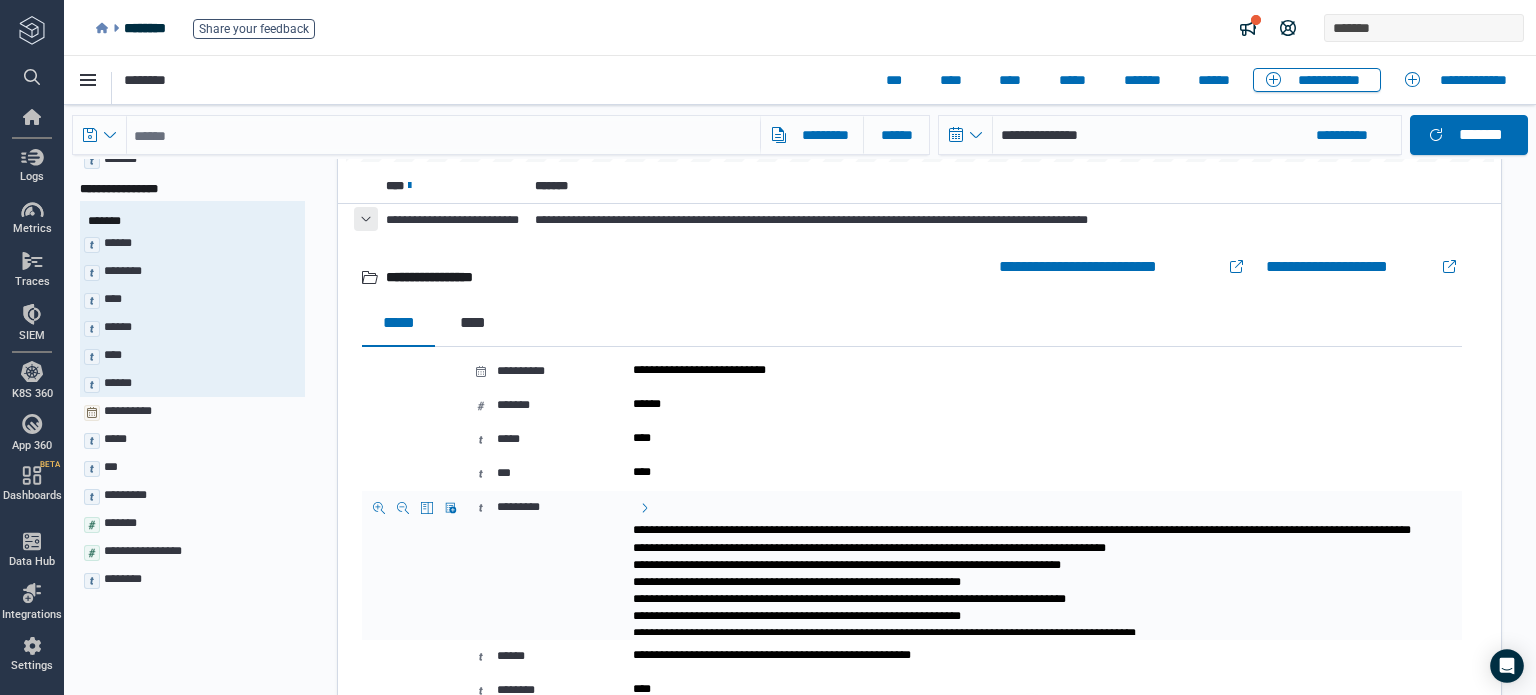 scroll, scrollTop: 400, scrollLeft: 0, axis: vertical 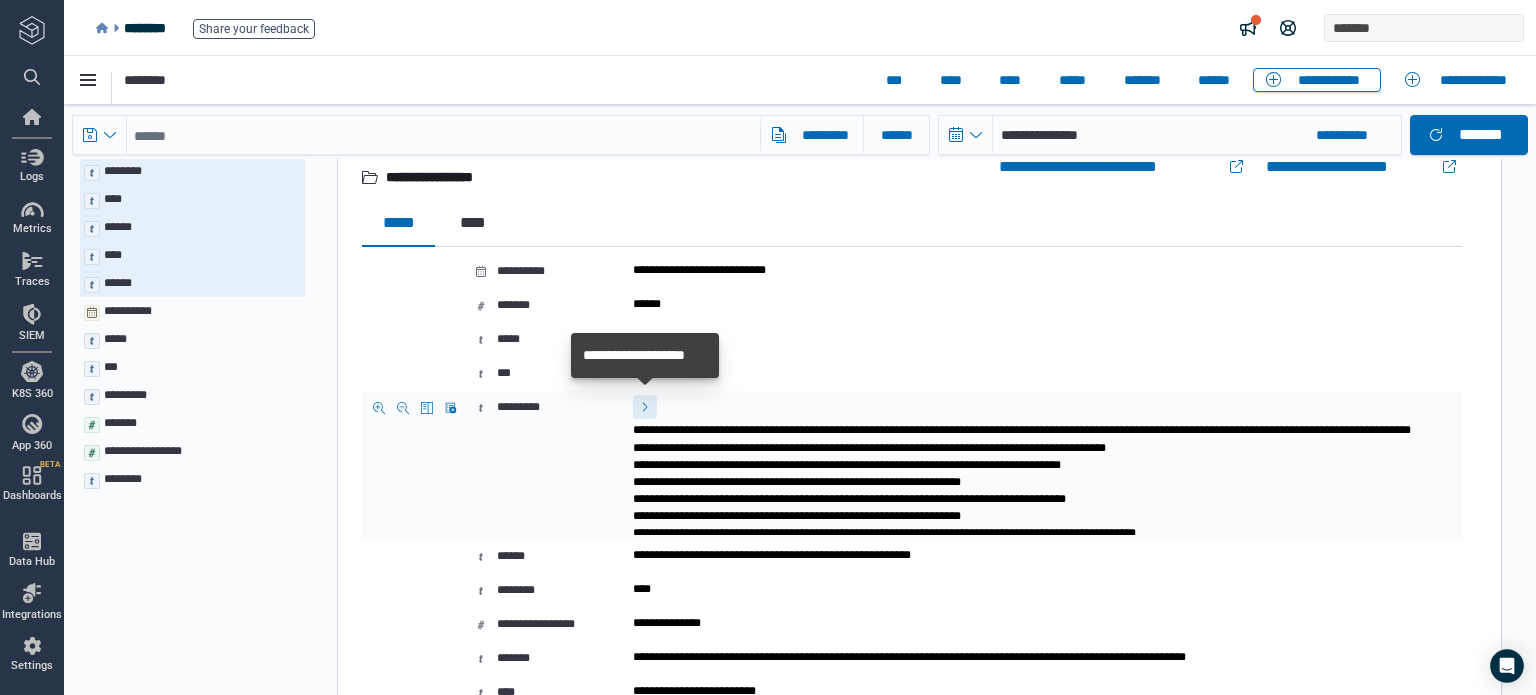 click at bounding box center [645, 407] 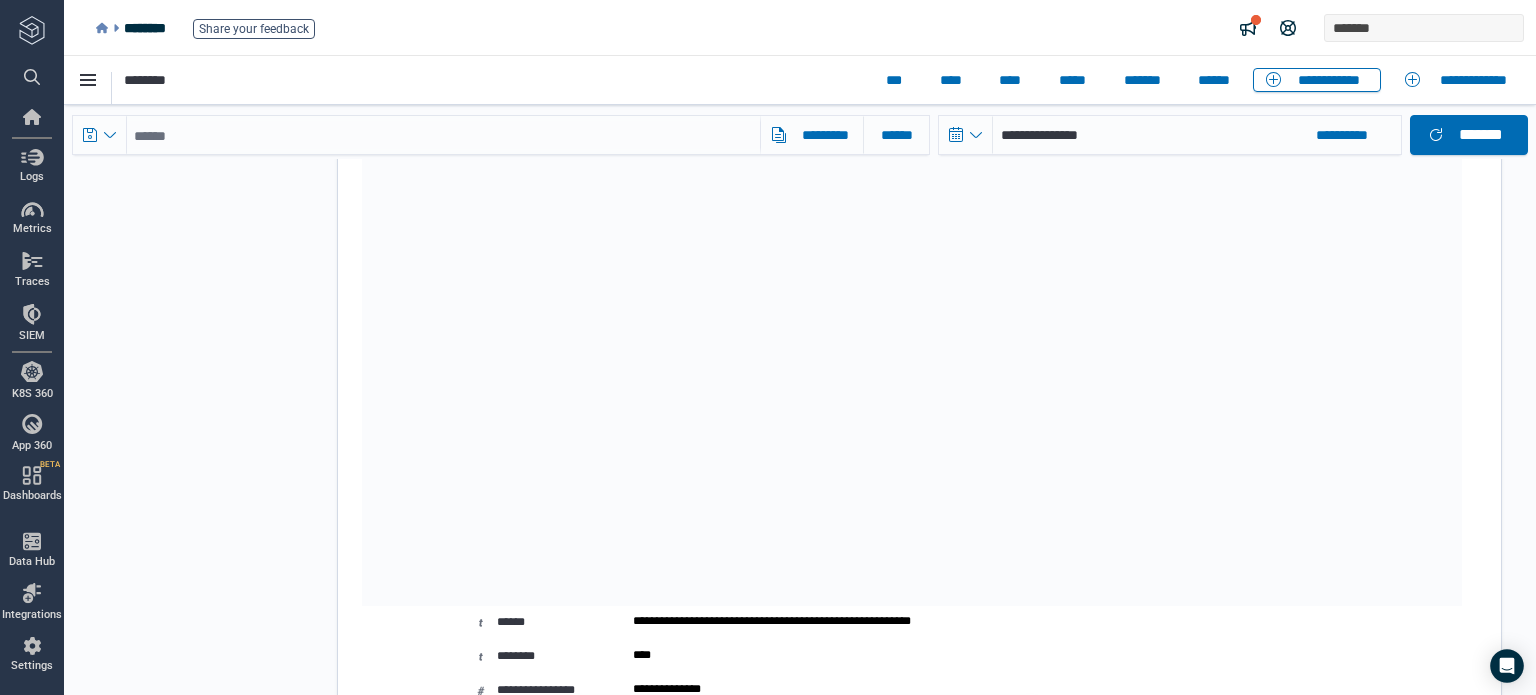 scroll, scrollTop: 4500, scrollLeft: 0, axis: vertical 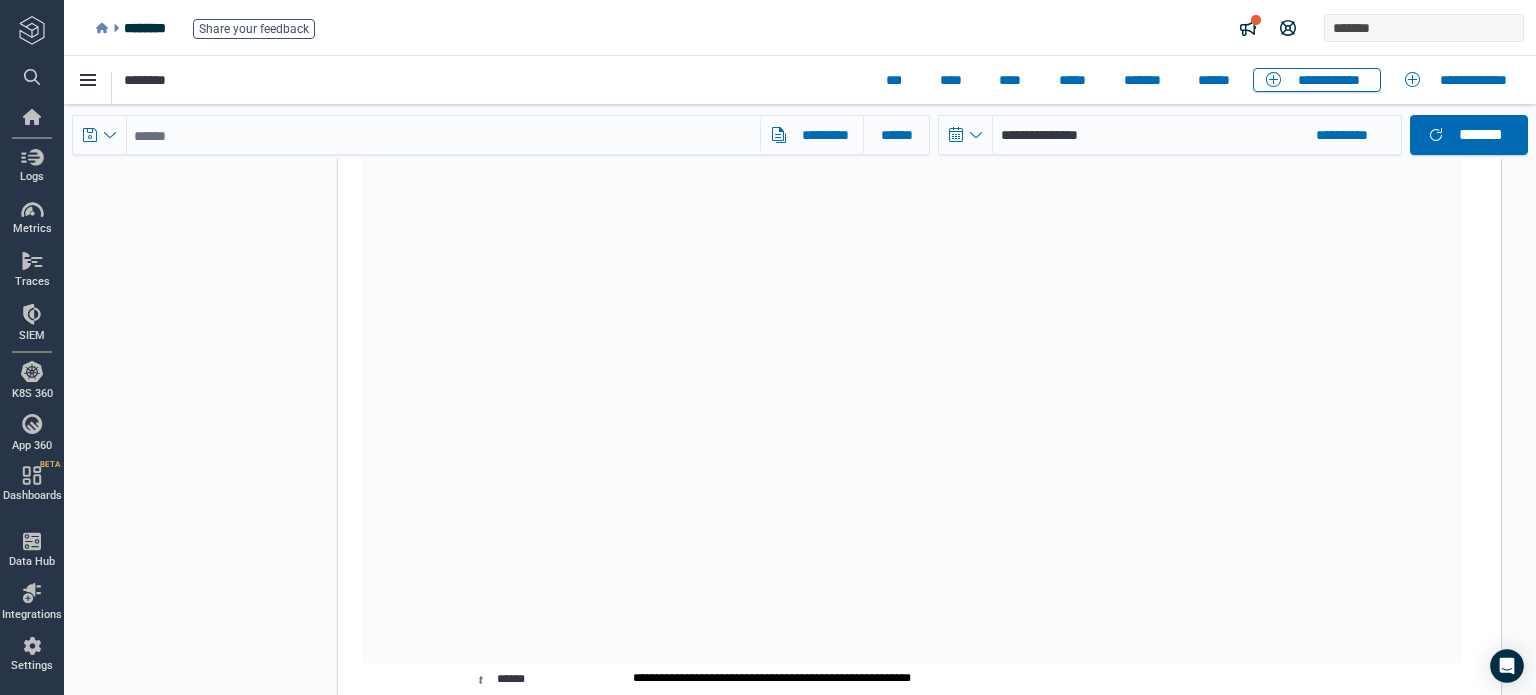 click at bounding box center [1045, -1511] 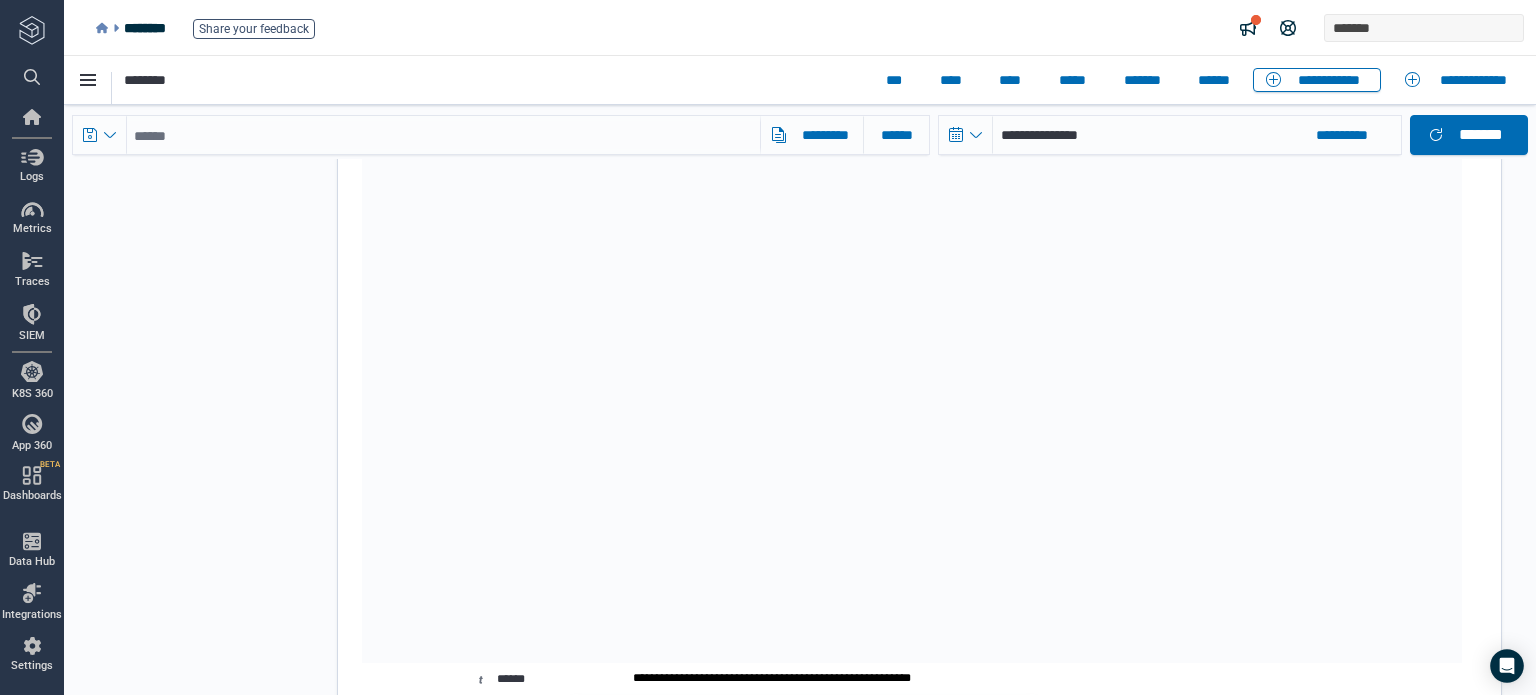 click at bounding box center [1045, -1511] 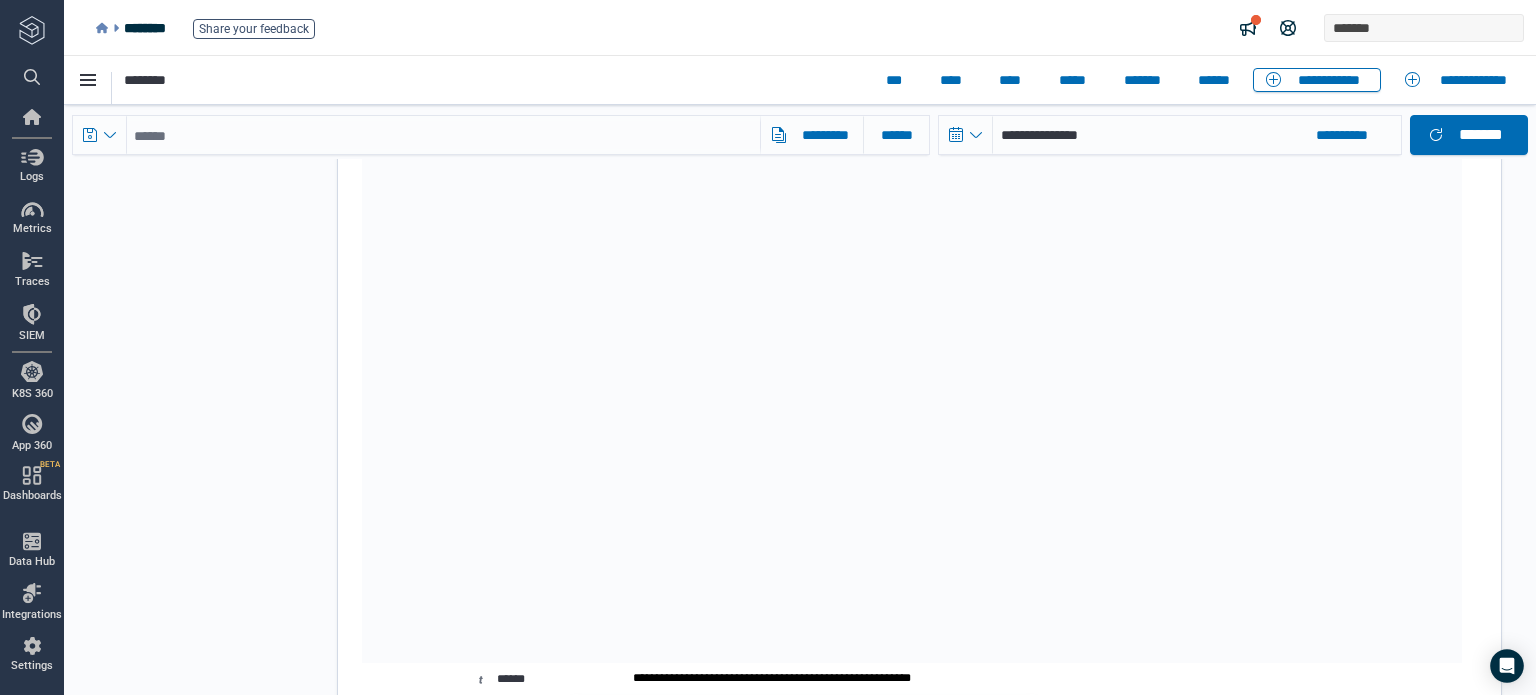 drag, startPoint x: 1028, startPoint y: 401, endPoint x: 1240, endPoint y: 410, distance: 212.19095 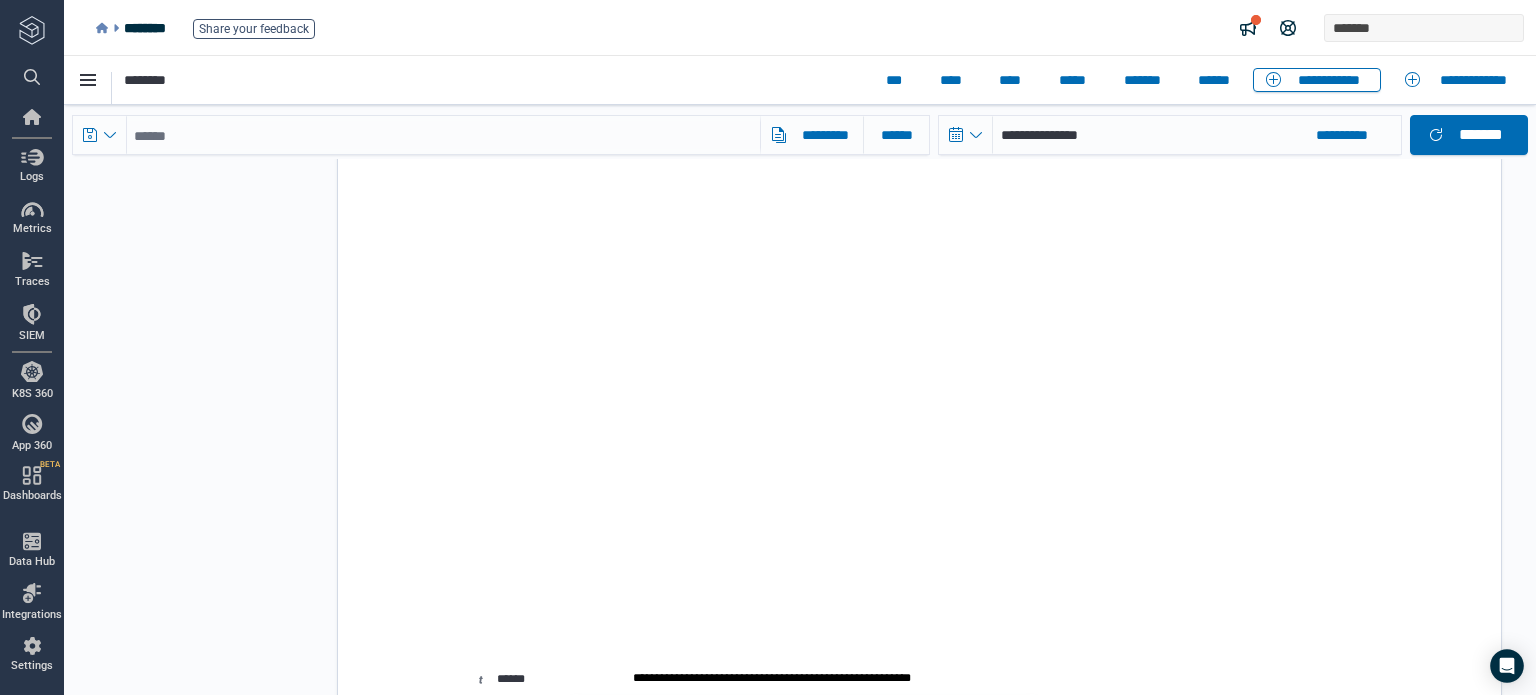 copy on "**********" 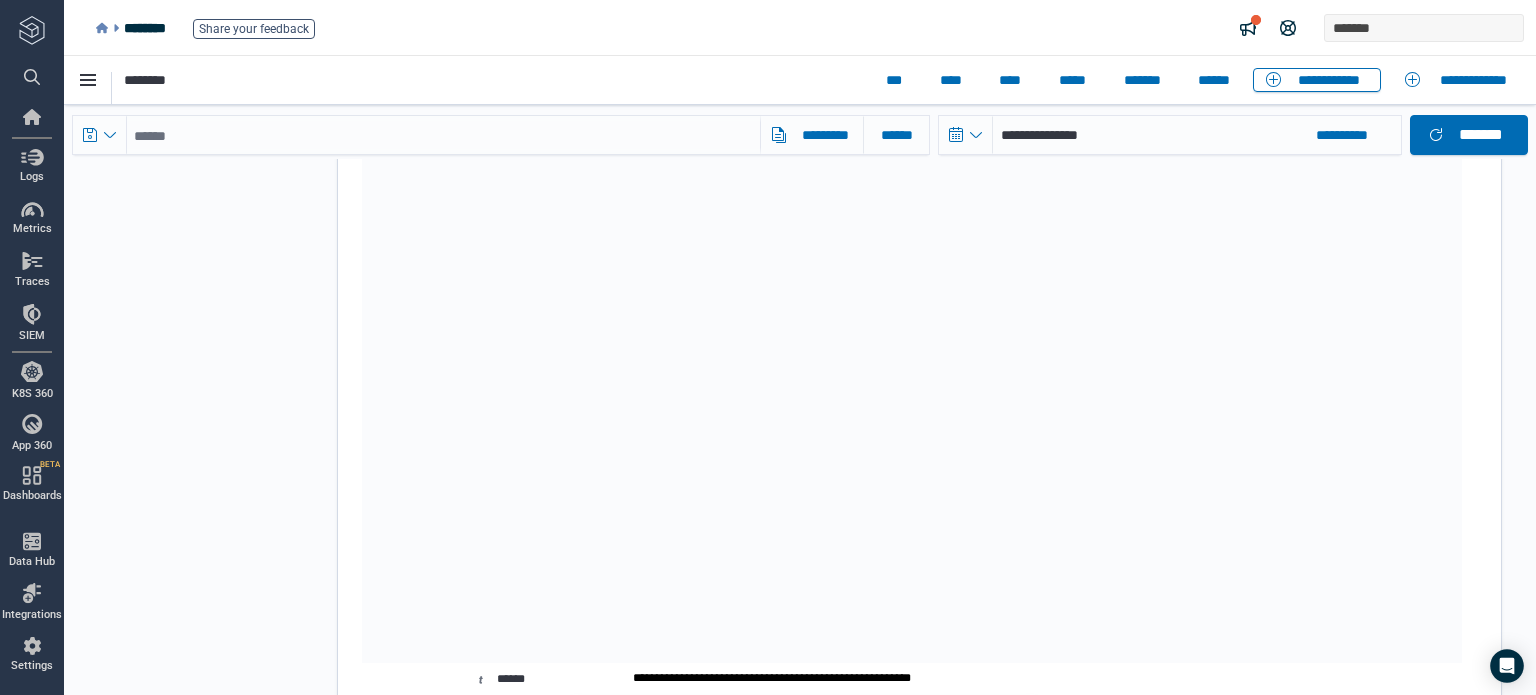 click at bounding box center [1045, -1511] 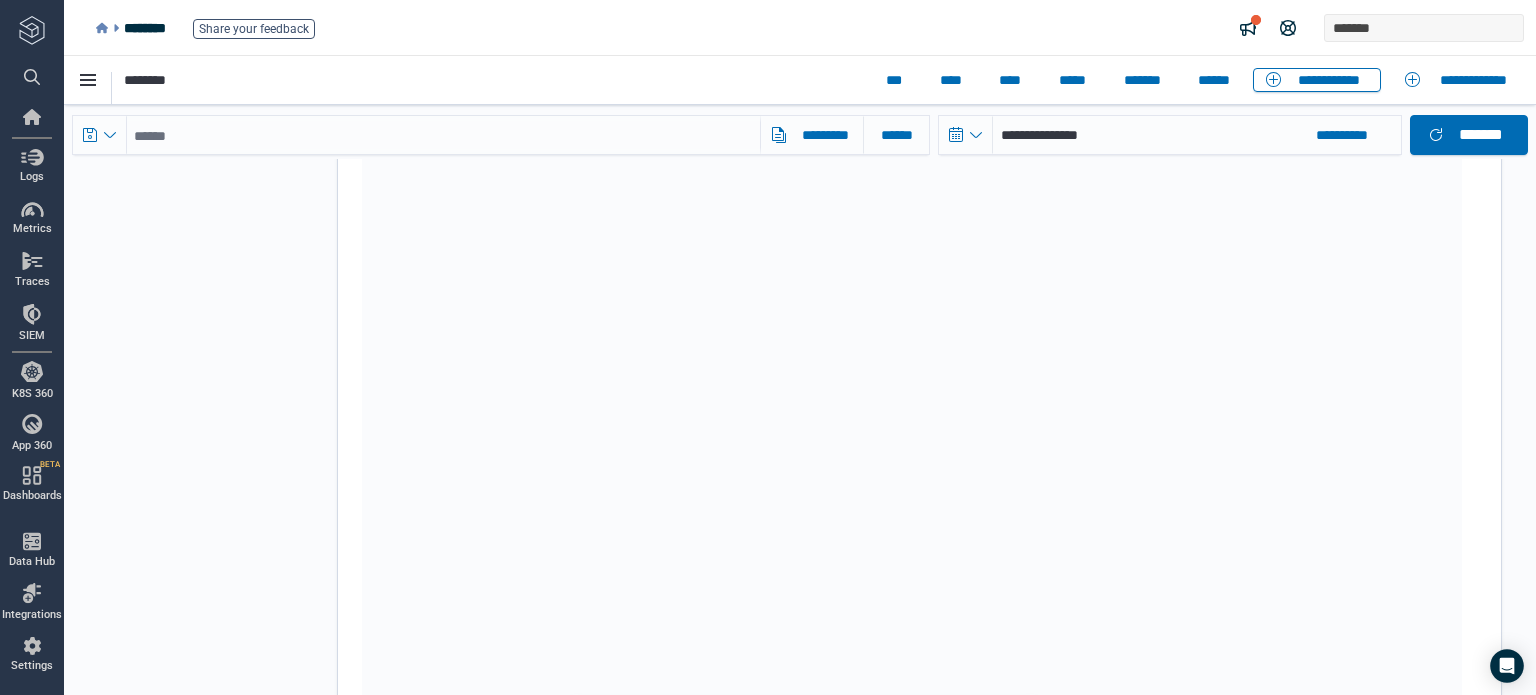 scroll, scrollTop: 4300, scrollLeft: 0, axis: vertical 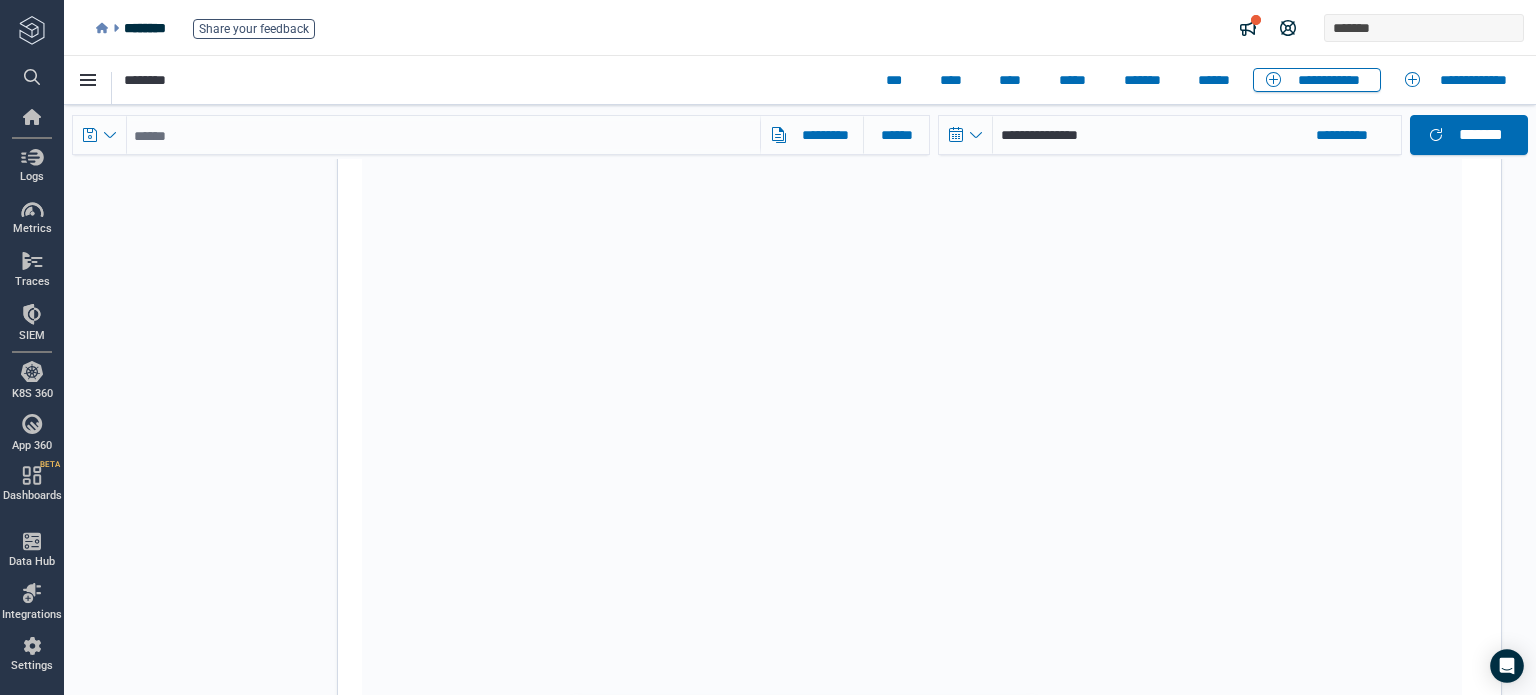 click at bounding box center (1045, -1311) 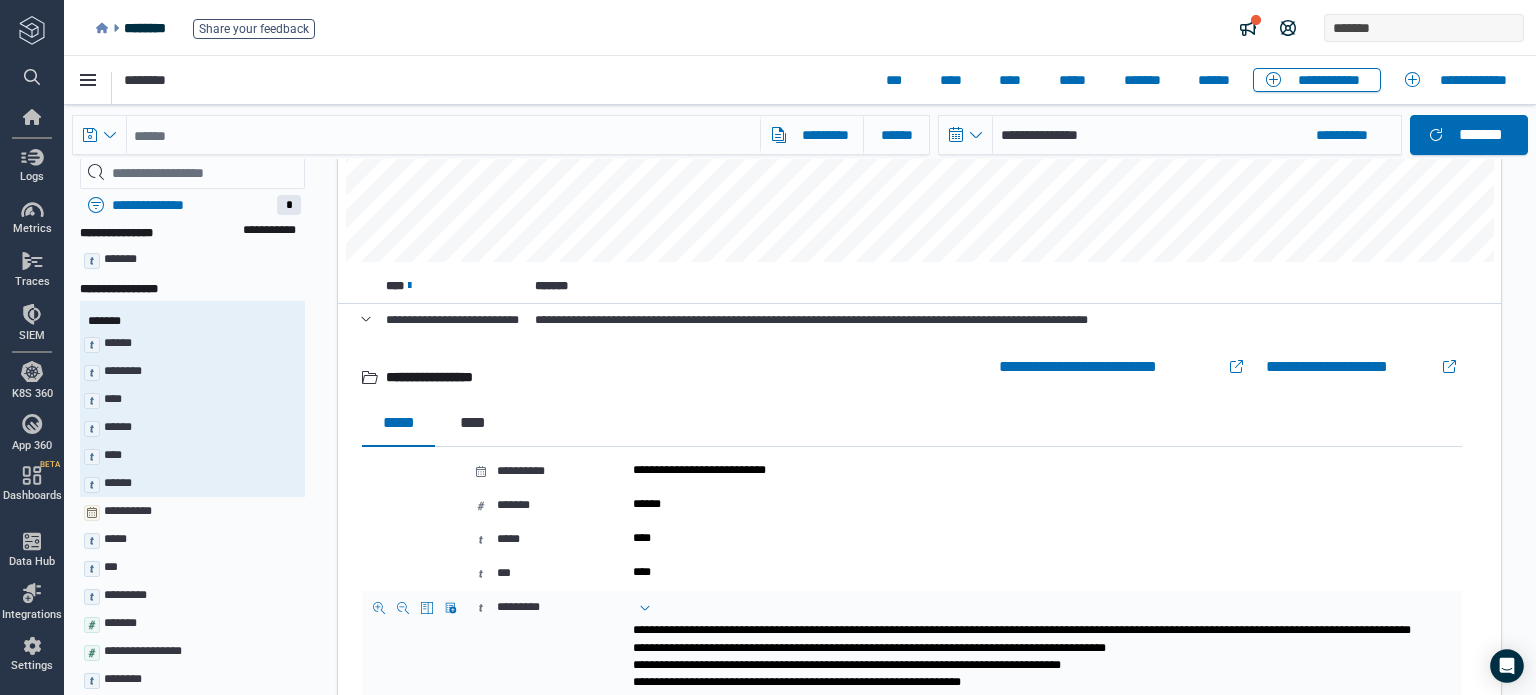 scroll, scrollTop: 700, scrollLeft: 0, axis: vertical 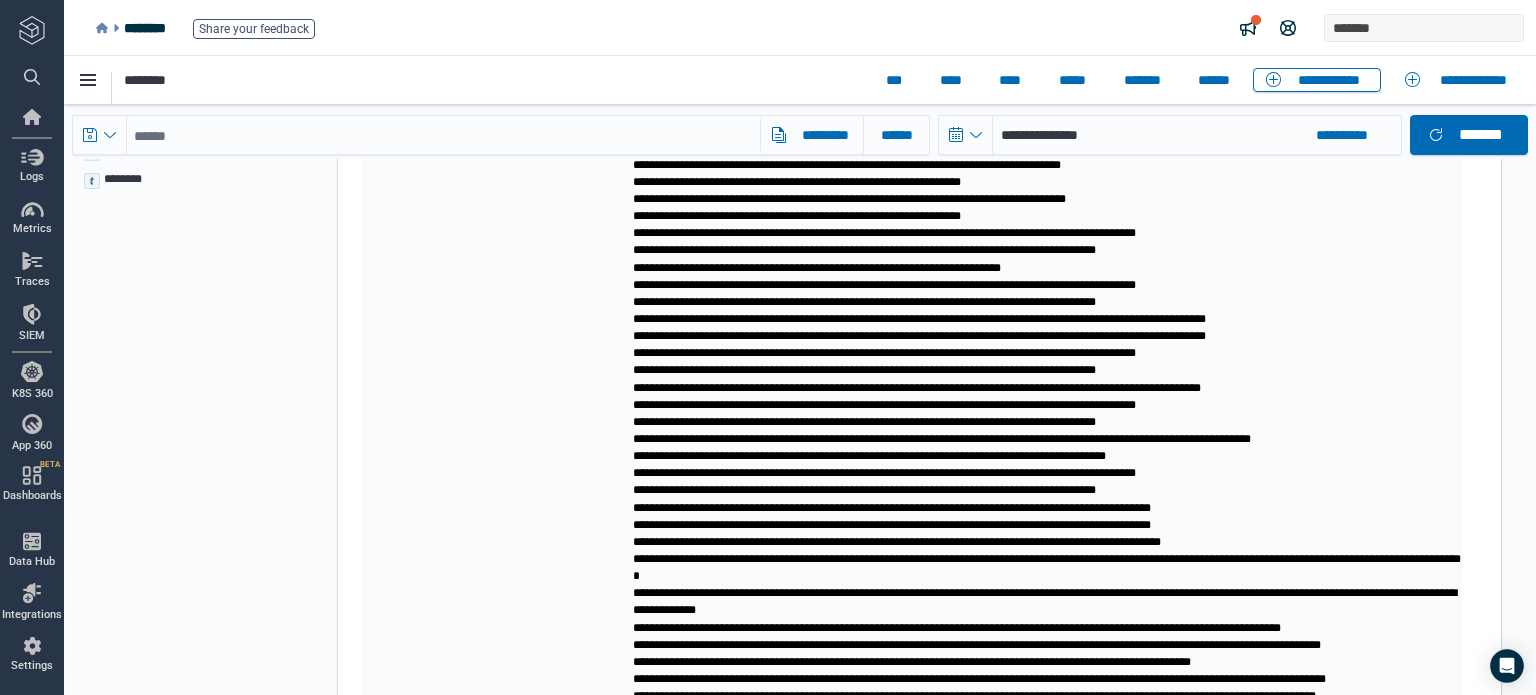 click at bounding box center (1045, 2277) 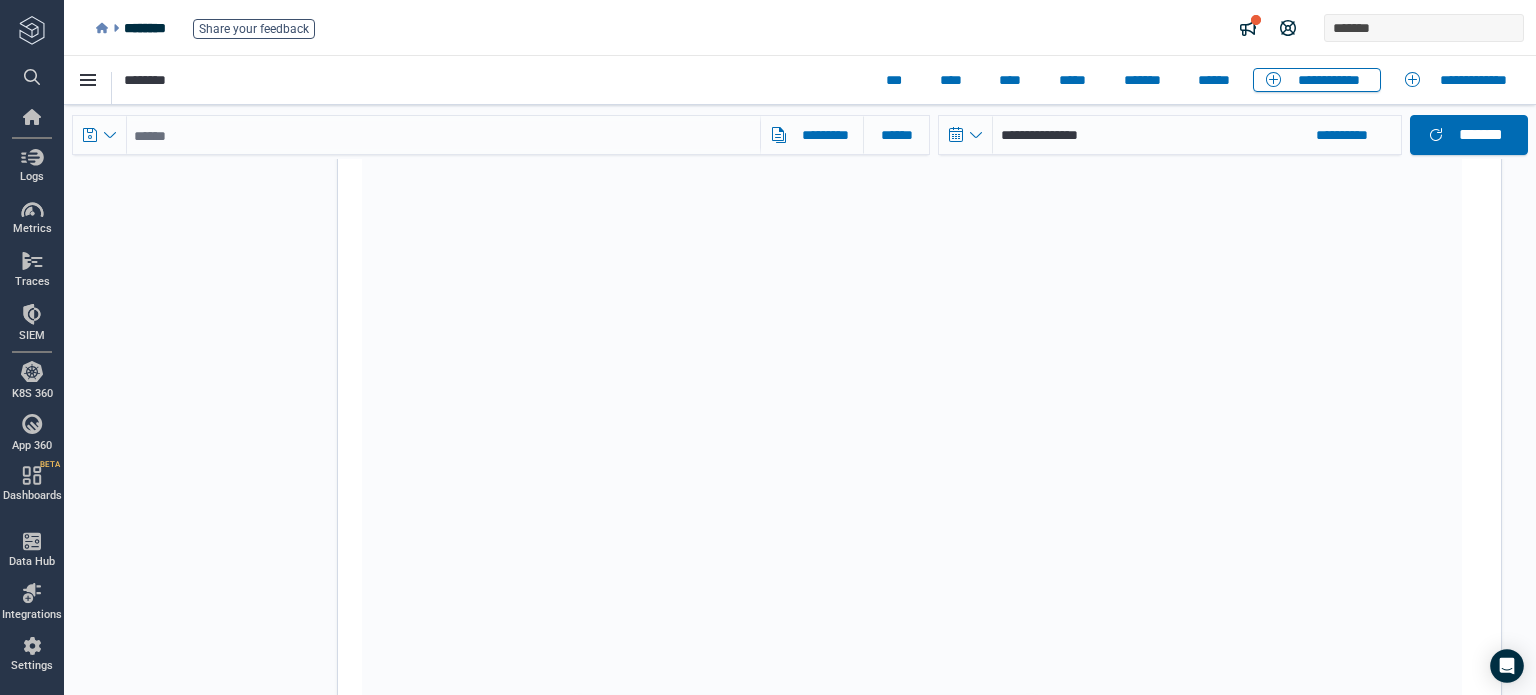 scroll, scrollTop: 4200, scrollLeft: 0, axis: vertical 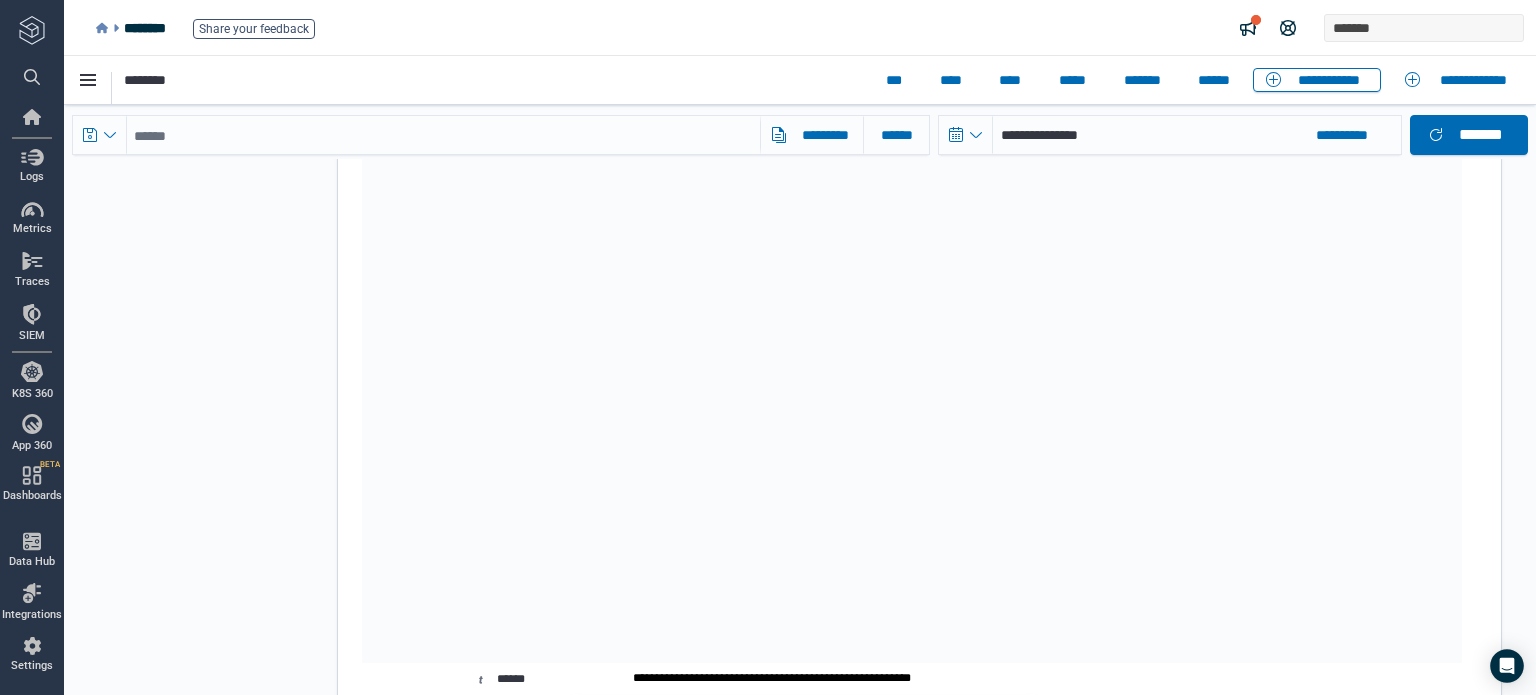click at bounding box center [1045, -1511] 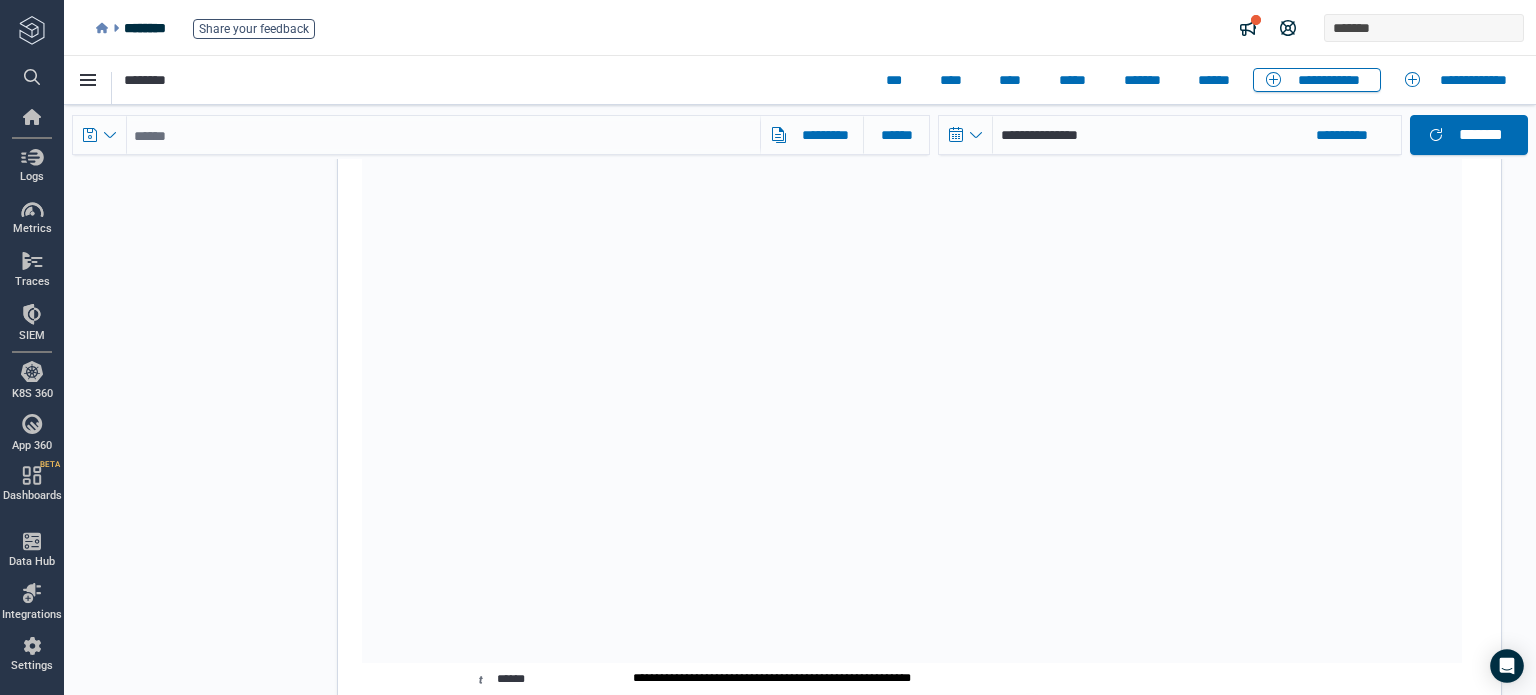 click at bounding box center (1045, -1511) 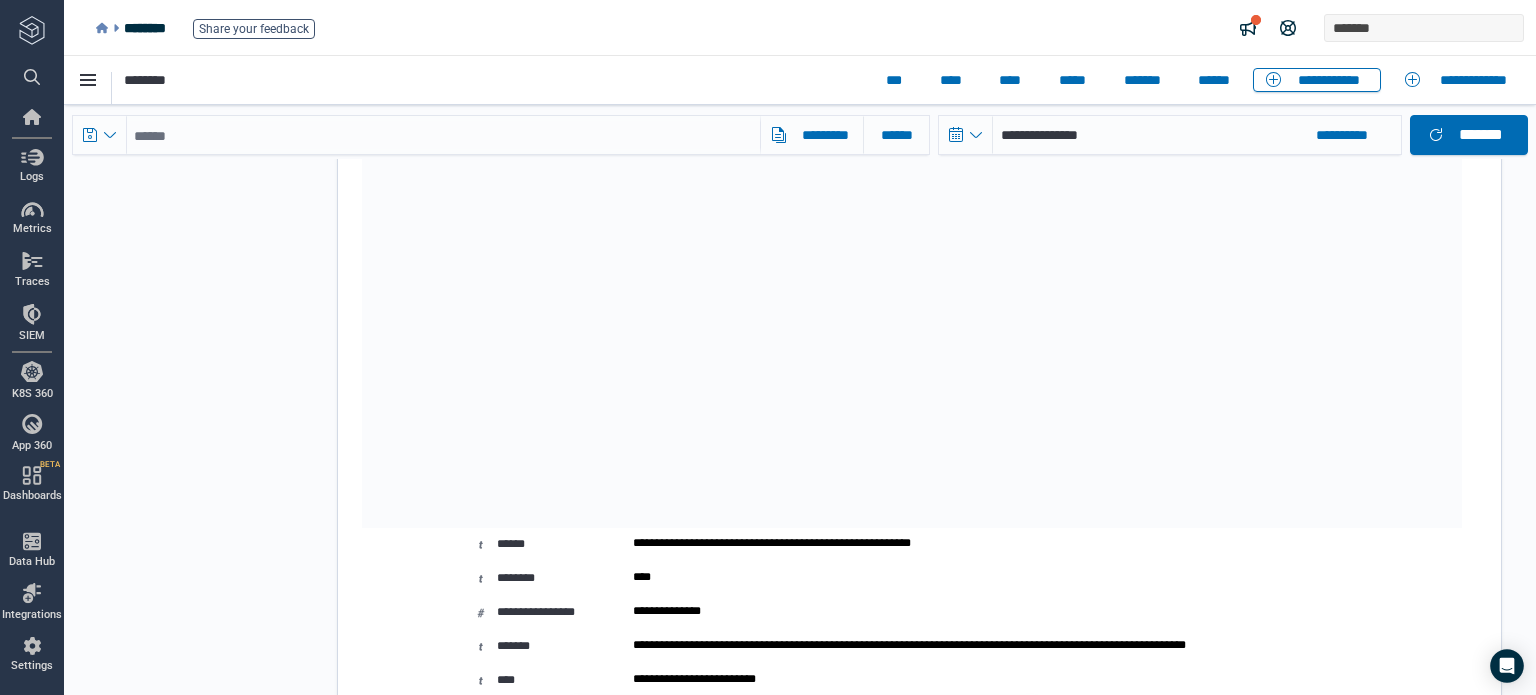 scroll, scrollTop: 4600, scrollLeft: 0, axis: vertical 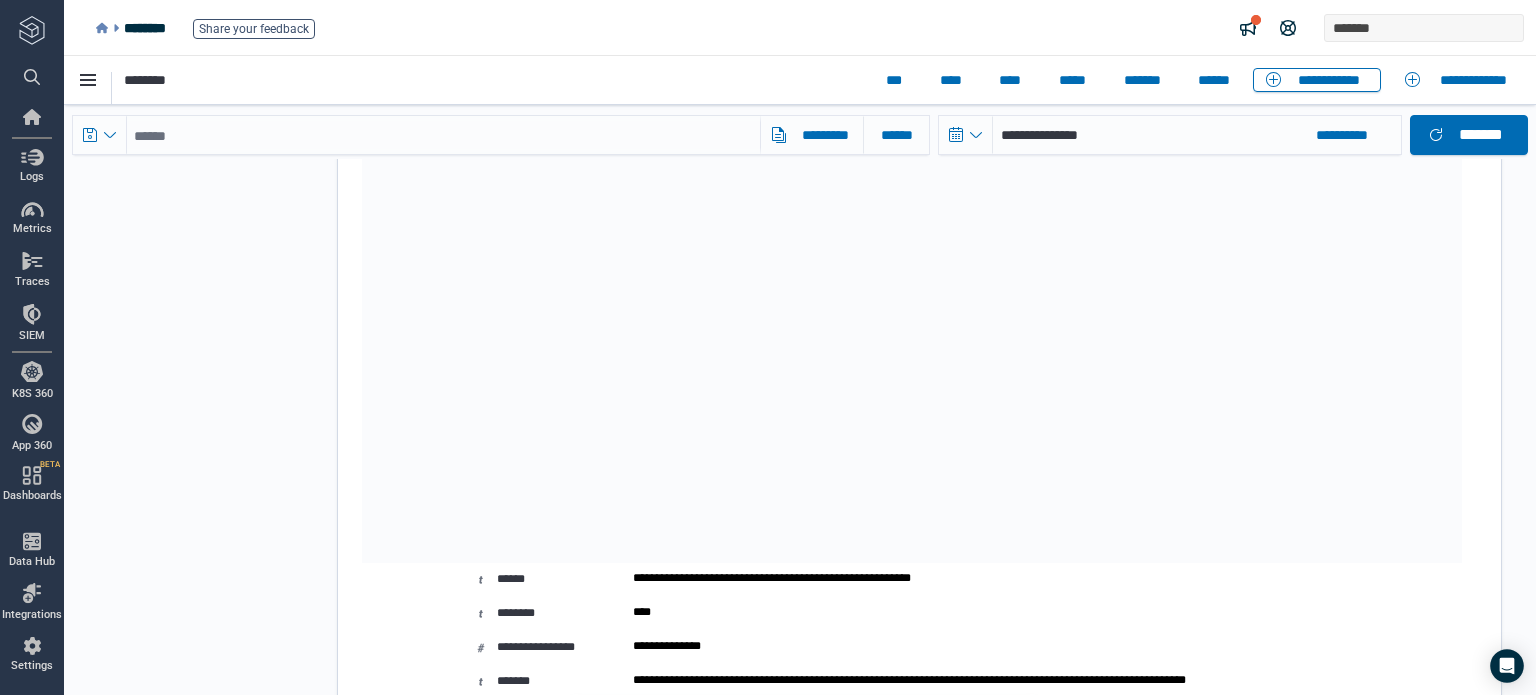 click at bounding box center [1045, -1611] 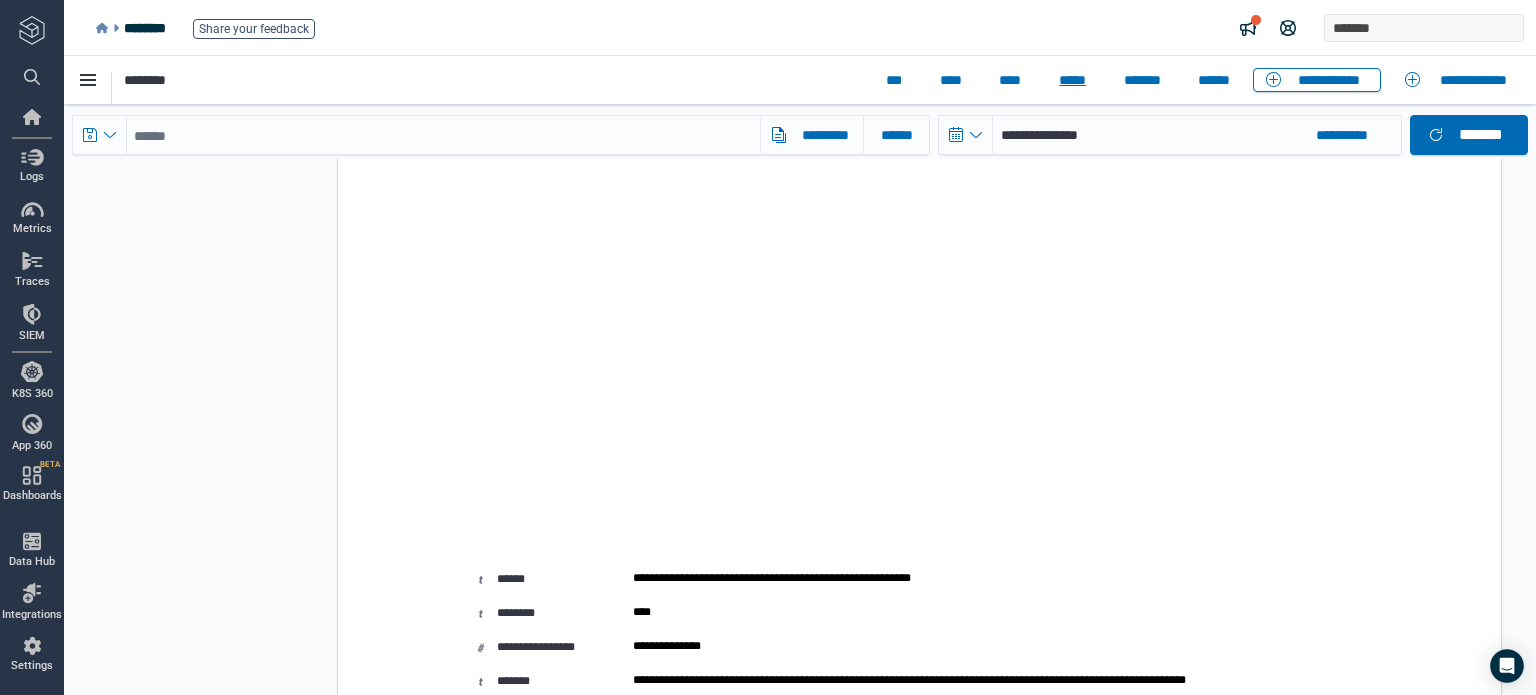 copy on "**********" 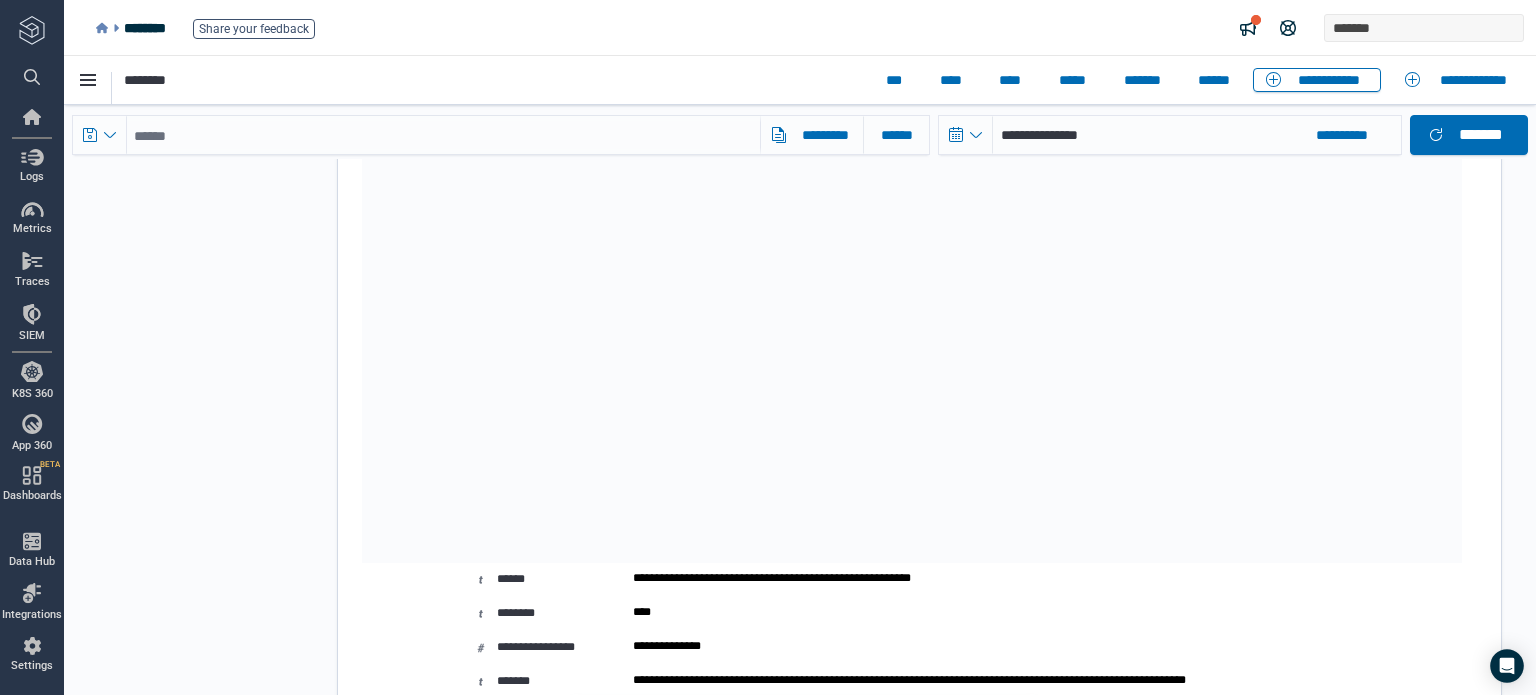 click at bounding box center [1045, -1611] 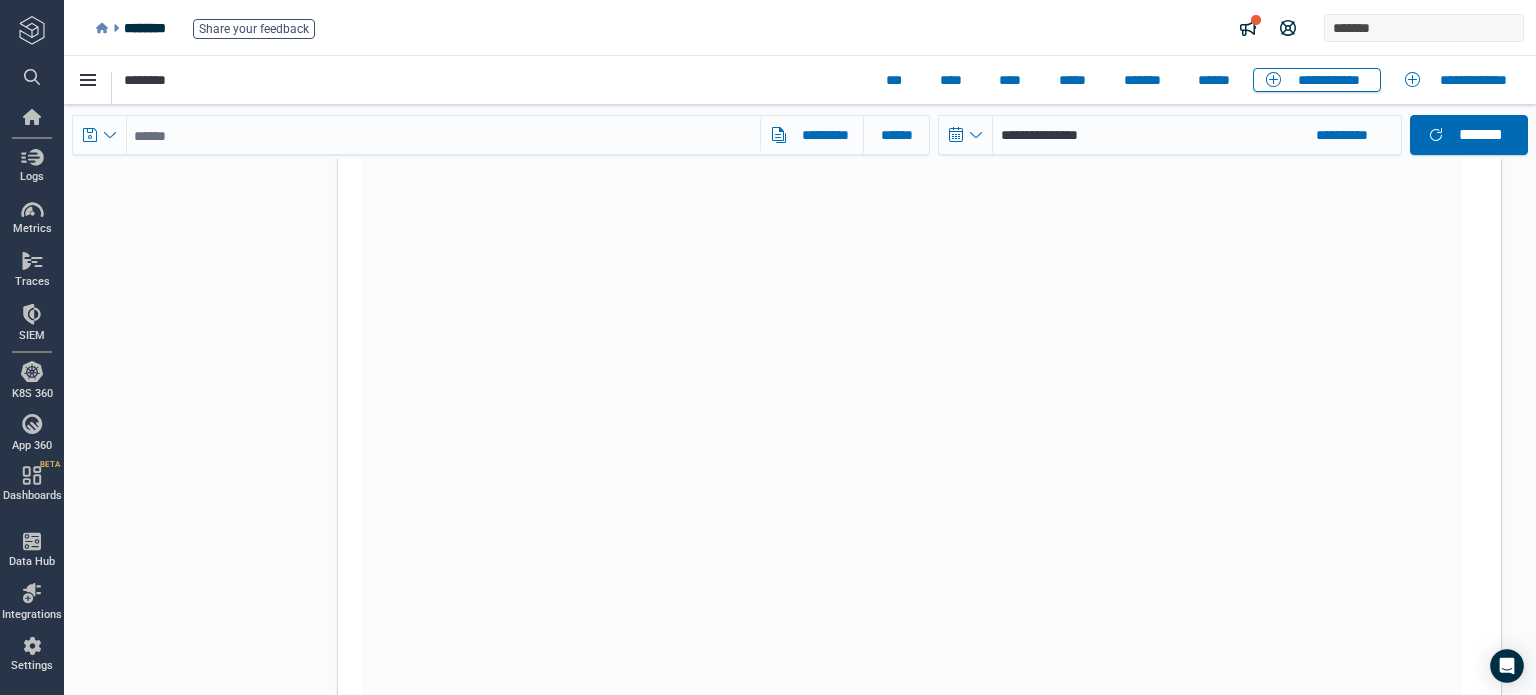 scroll, scrollTop: 4400, scrollLeft: 0, axis: vertical 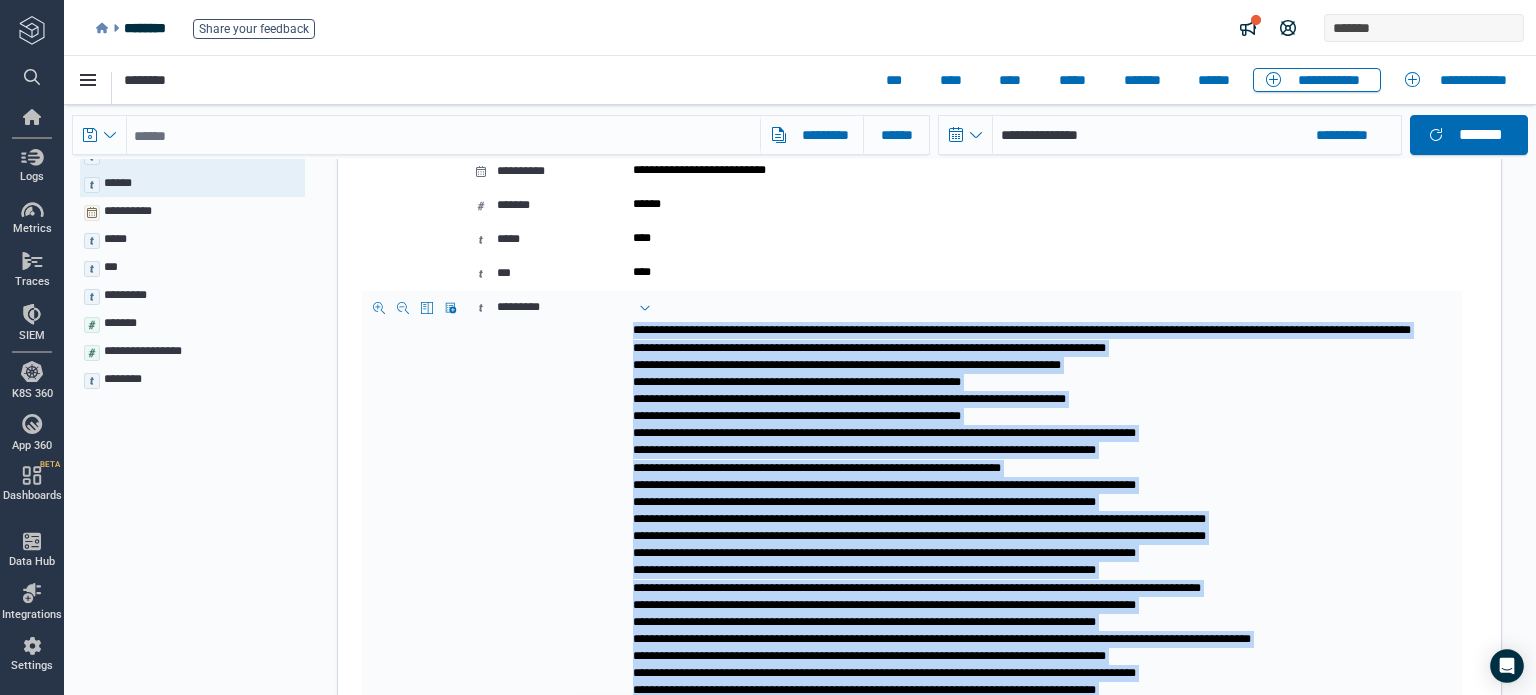drag, startPoint x: 925, startPoint y: 644, endPoint x: 620, endPoint y: 331, distance: 437.0286 